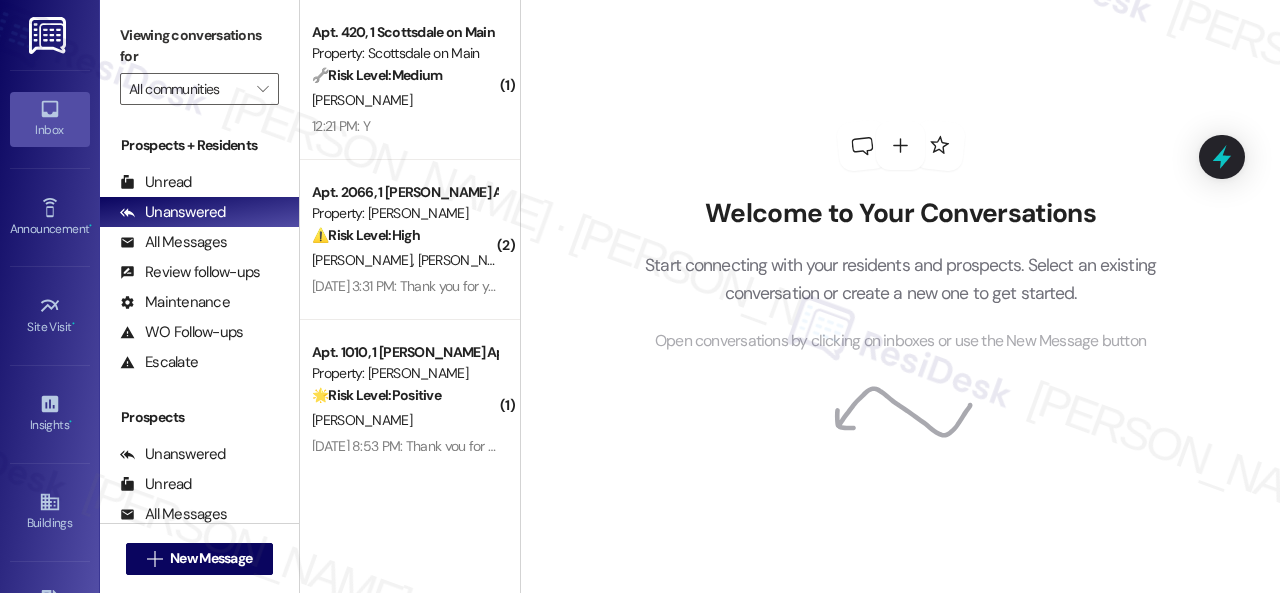 scroll, scrollTop: 0, scrollLeft: 0, axis: both 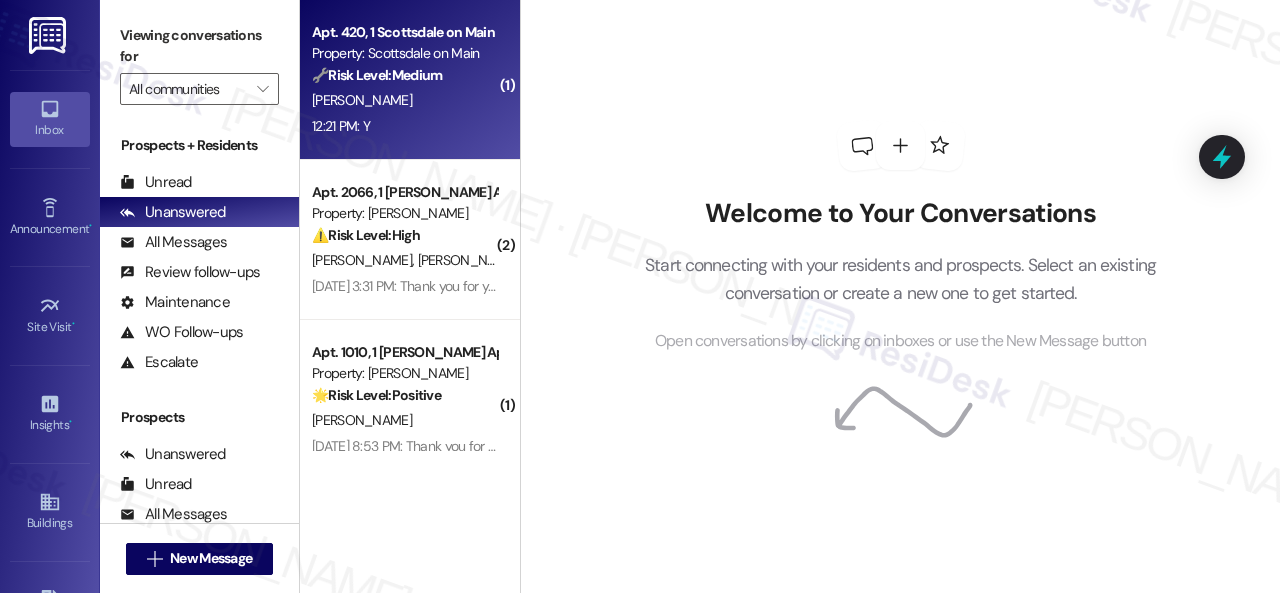 click on "🔧  Risk Level:  Medium The resident responded 'Y' to a follow-up message regarding a completed work order. This indicates the issue was resolved to their satisfaction, and no further action is needed. This is a standard customer satisfaction check." at bounding box center [404, 75] 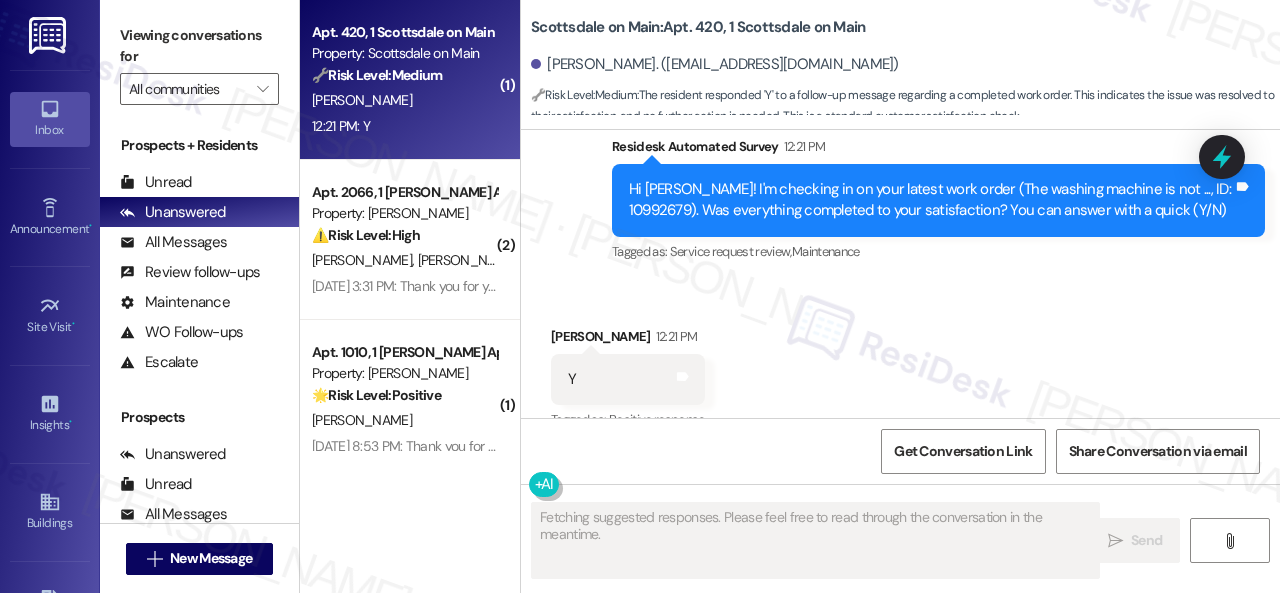 scroll, scrollTop: 2380, scrollLeft: 0, axis: vertical 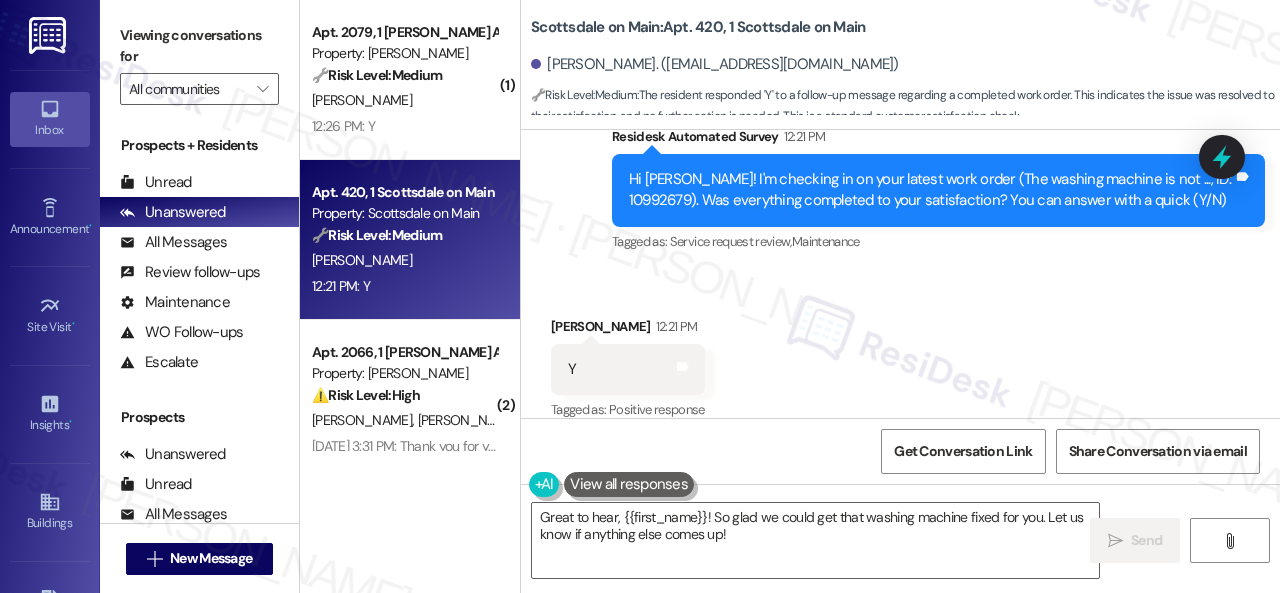 click on "Survey, sent via SMS Residesk Automated Survey 12:21 PM Hi Jonathan! I'm checking in on your latest work order (The washing machine is not ..., ID: 10992679). Was everything completed to your satisfaction? You can answer with a quick (Y/N) Tags and notes Tagged as:   Service request review ,  Click to highlight conversations about Service request review Maintenance Click to highlight conversations about Maintenance" at bounding box center [900, 176] 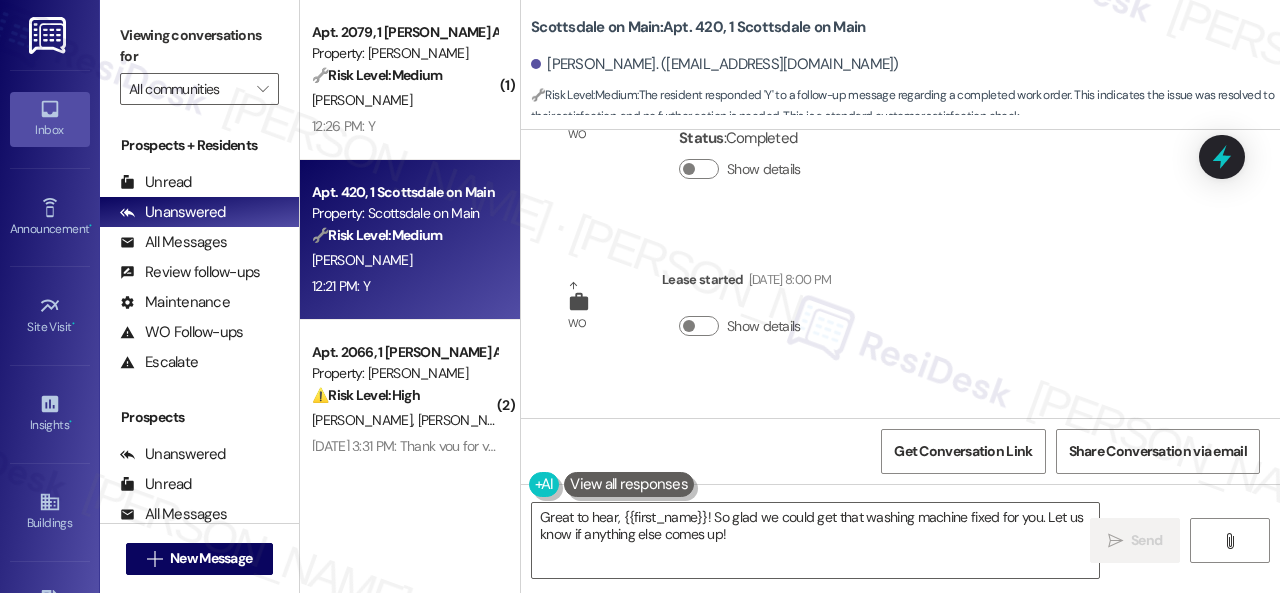scroll, scrollTop: 2382, scrollLeft: 0, axis: vertical 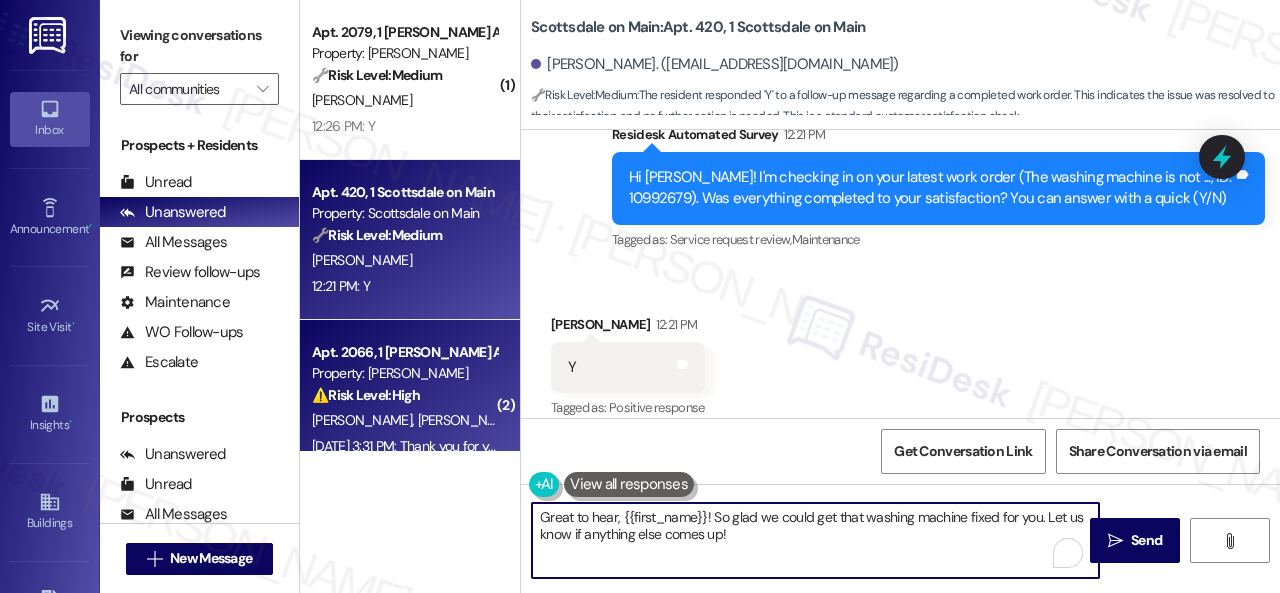 drag, startPoint x: 751, startPoint y: 535, endPoint x: 506, endPoint y: 441, distance: 262.4138 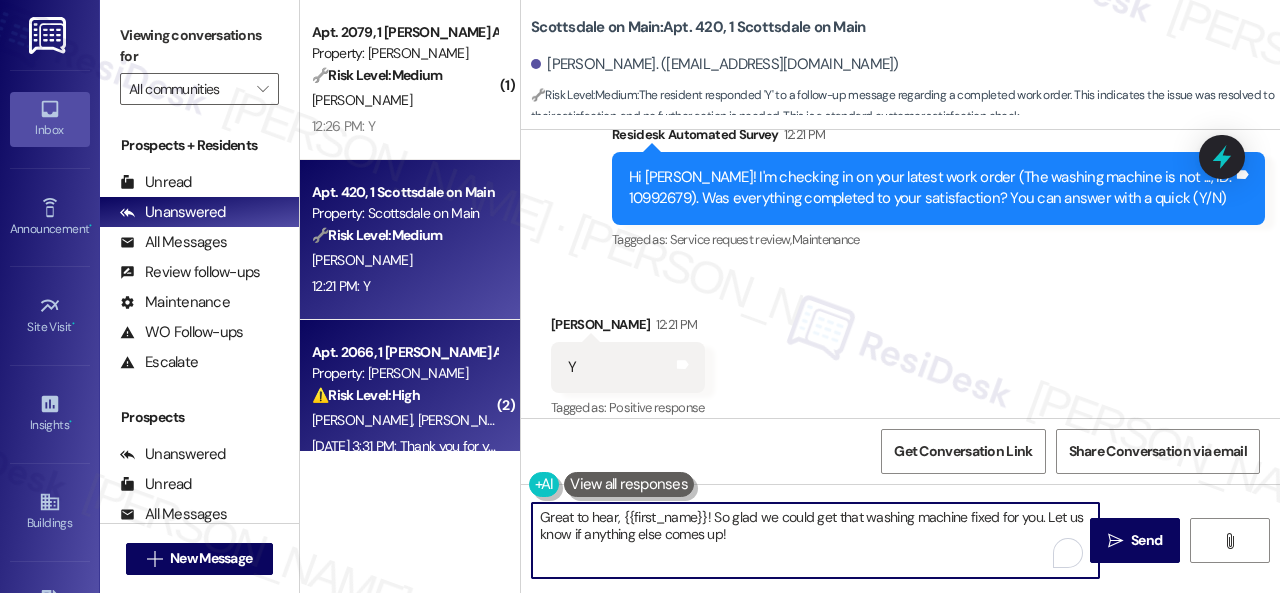 click on "( 1 ) Apt. 2079, 1 Dana Park Apts LLC Property: Dana Park 🔧  Risk Level:  Medium The resident responded positively to a follow-up regarding a previously submitted work order. This indicates the issue was resolved and no further action is needed. L. Hobbs 12:26 PM: Y 12:26 PM: Y Apt. 420, 1 Scottsdale on Main Property: Scottsdale on Main 🔧  Risk Level:  Medium The resident responded 'Y' to a follow-up message regarding a completed work order. This indicates the issue was resolved to their satisfaction, and no further action is needed. This is a standard customer satisfaction check. J. Abrams 12:21 PM: Y 12:21 PM: Y ( 2 ) Apt. 2066, 1 Dana Park Apts LLC Property: Dana Park ⚠️  Risk Level:  High C. Schlink T. Scott M. Moore Jul 26, 2025 at 3:31 PM: Thank you for your message. Our offices are currently closed, but we will contact you when we resume operations. For emergencies, please contact your emergency number. ( 1 ) Apt. 1010, 1 Dana Park Apts LLC Property: Dana Park 🌟  Risk Level:  Positive" at bounding box center [790, 296] 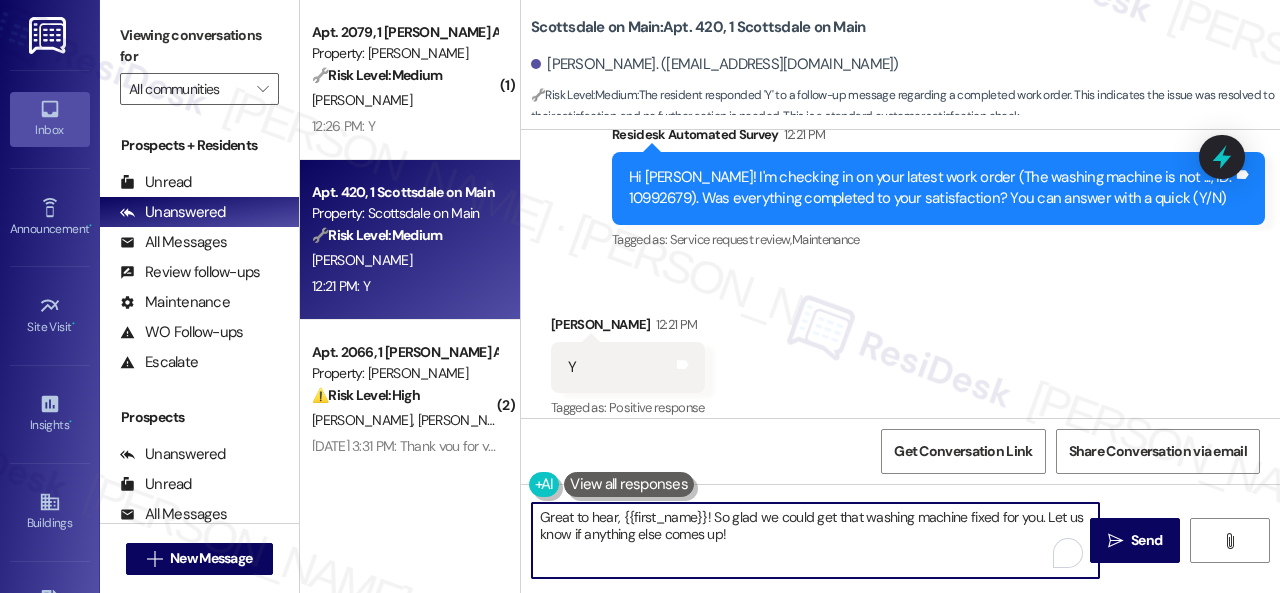paste on "Awesome — glad everything’s sorted! If {{property}} was up to your expectations, just reply “Yes.” If not, no worries — feel free to share your thoughts. We’re always looking to get better" 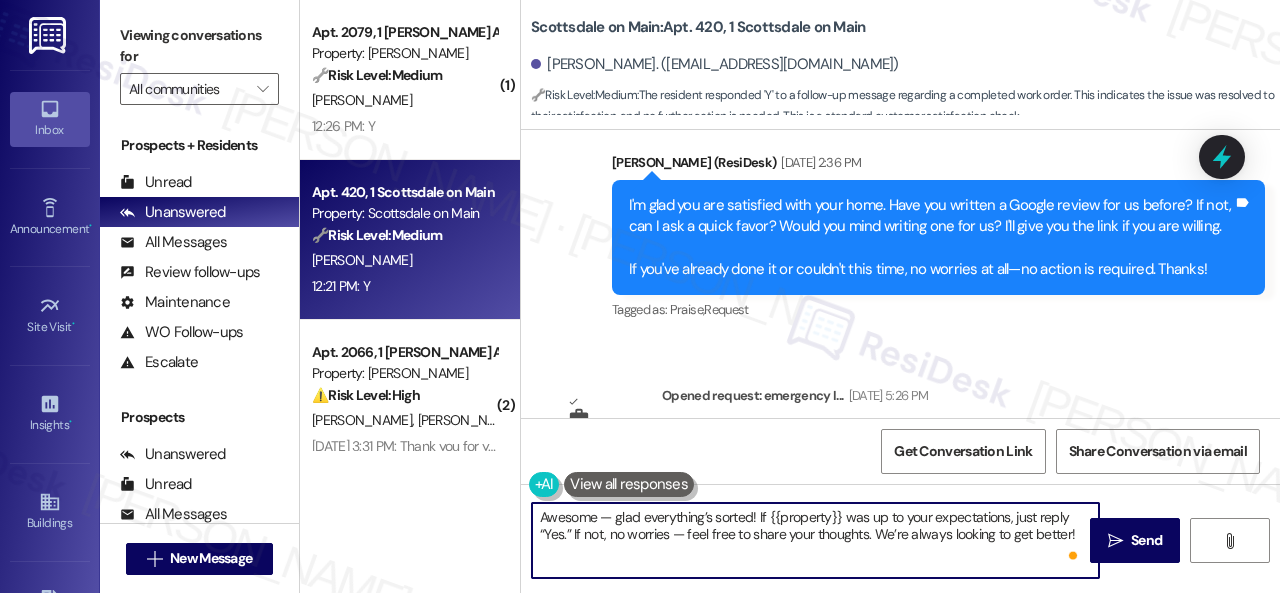 scroll, scrollTop: 2182, scrollLeft: 0, axis: vertical 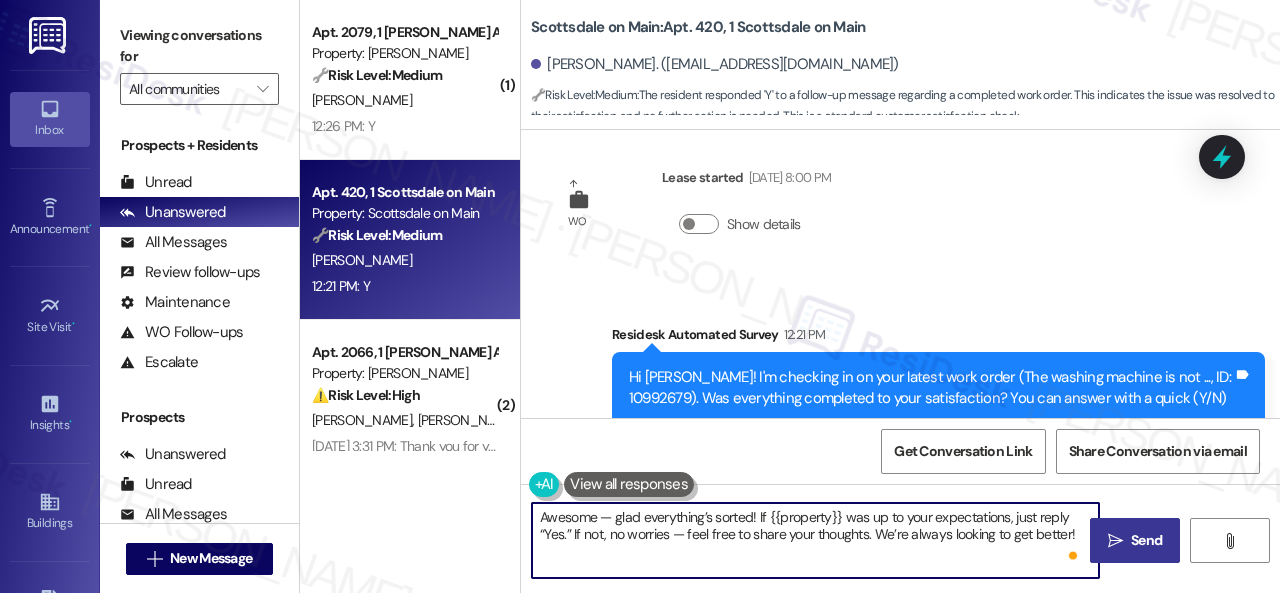 type on "Awesome — glad everything’s sorted! If {{property}} was up to your expectations, just reply “Yes.” If not, no worries — feel free to share your thoughts. We’re always looking to get better!" 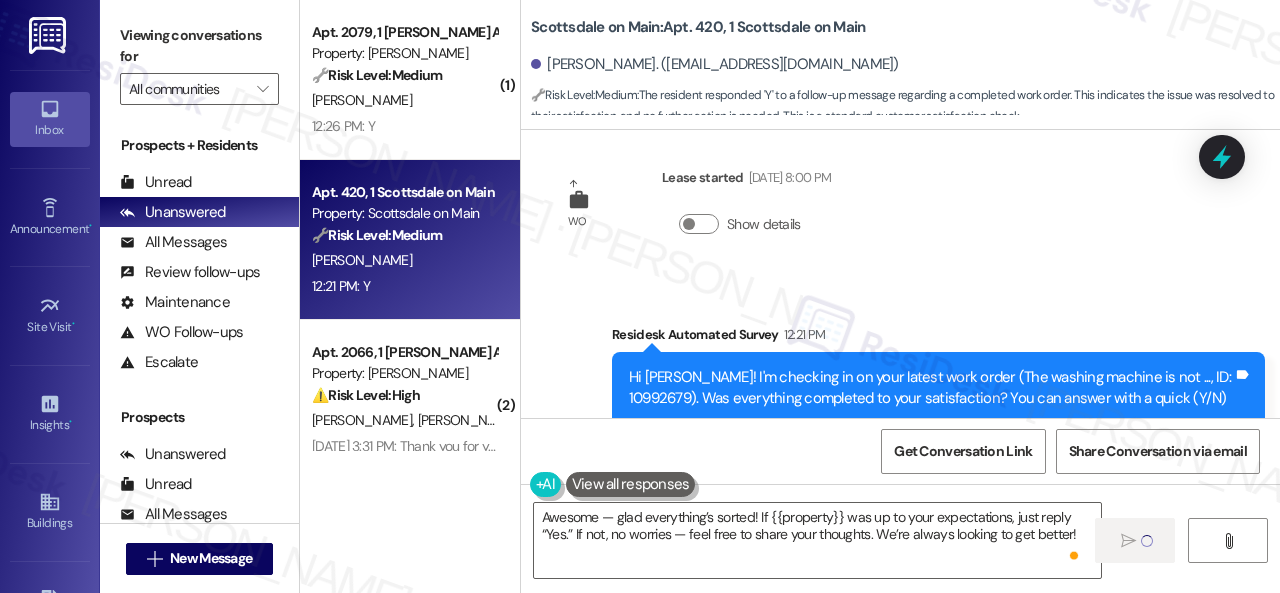 type 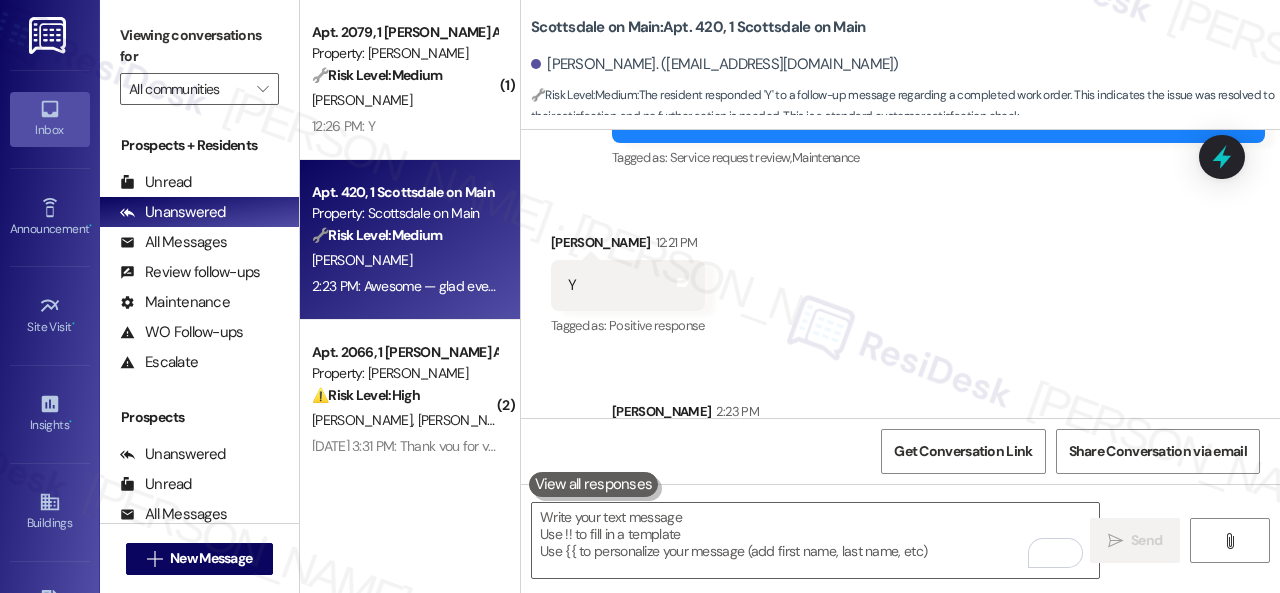 scroll, scrollTop: 2564, scrollLeft: 0, axis: vertical 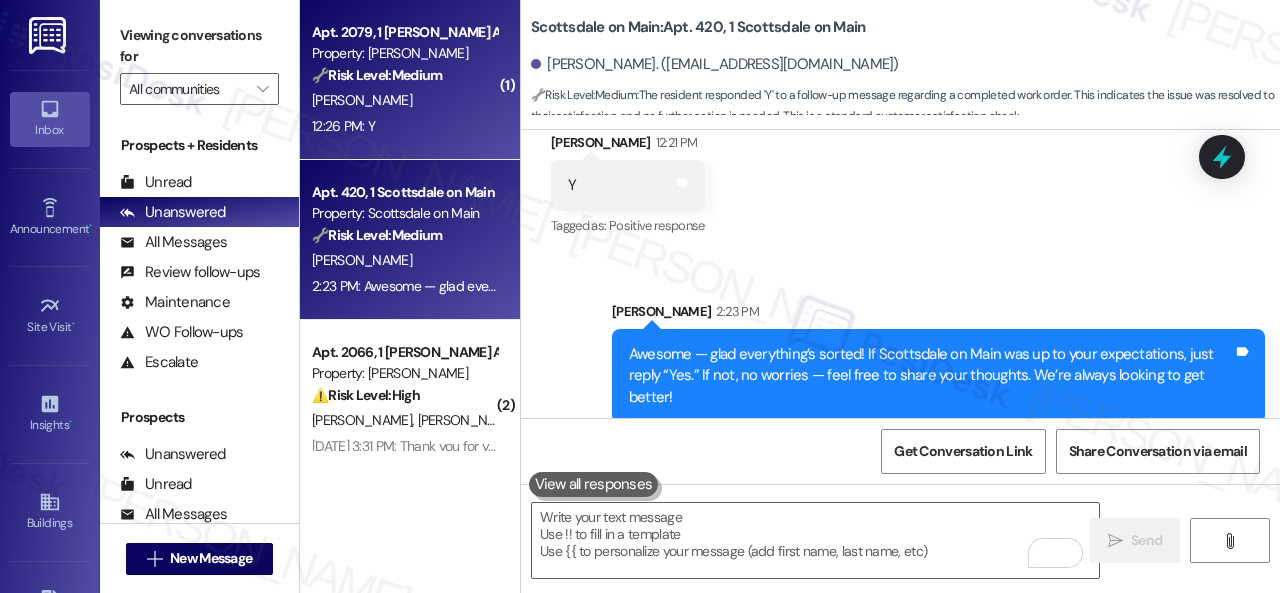 click on "L. Hobbs" at bounding box center (404, 100) 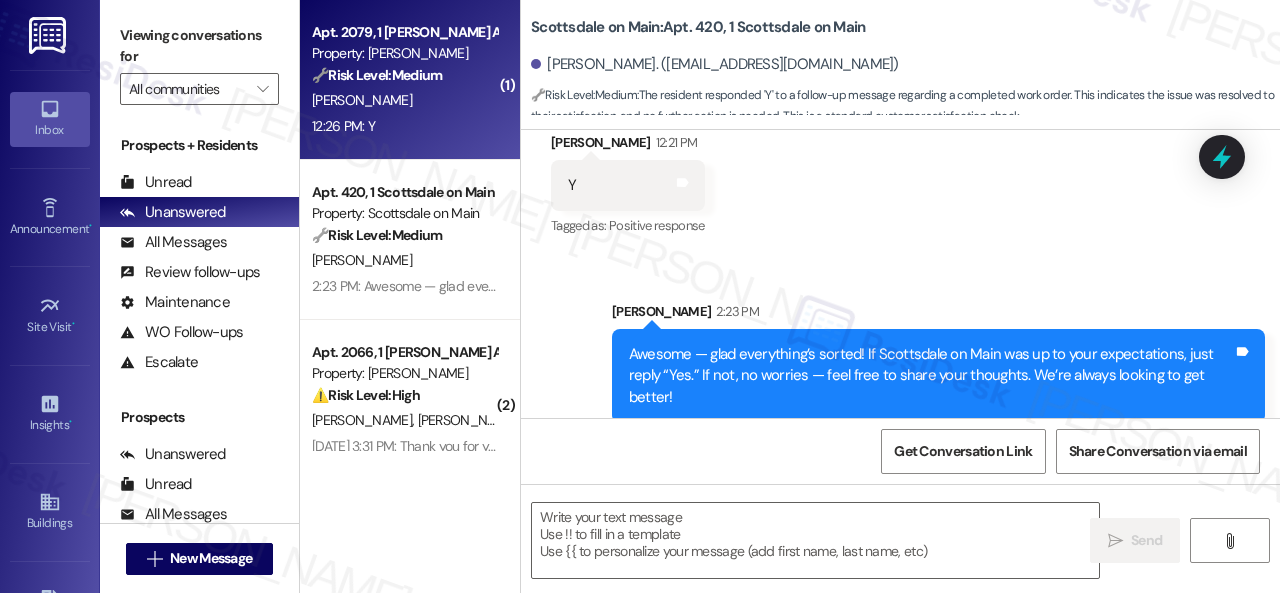 type on "Fetching suggested responses. Please feel free to read through the conversation in the meantime." 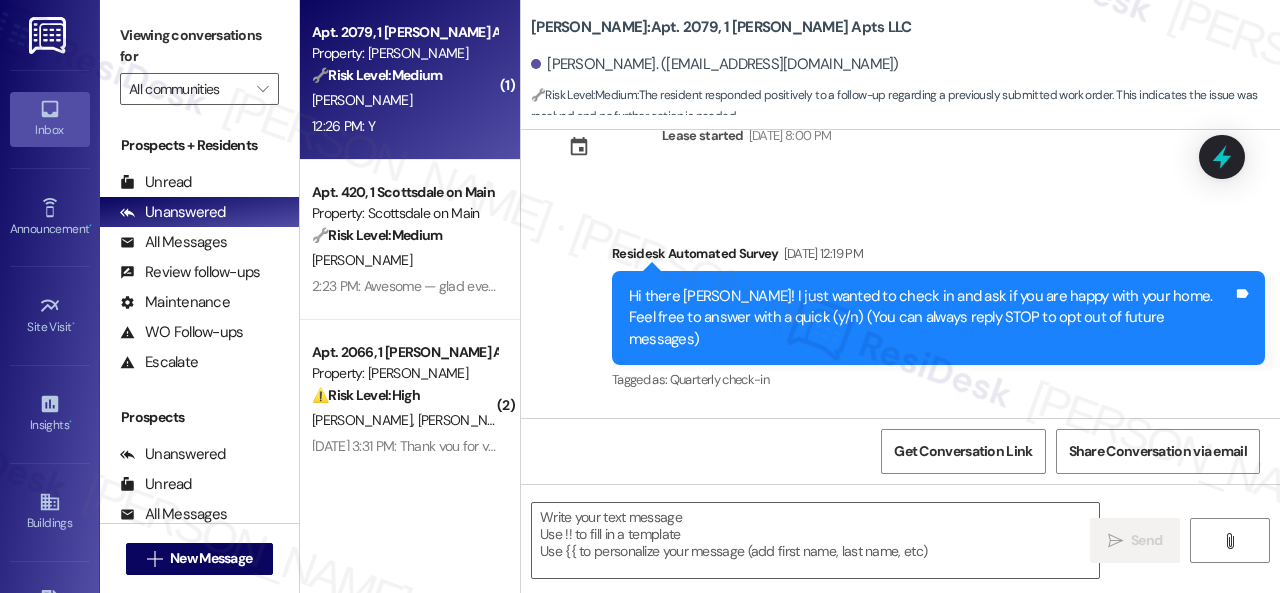 type on "Fetching suggested responses. Please feel free to read through the conversation in the meantime." 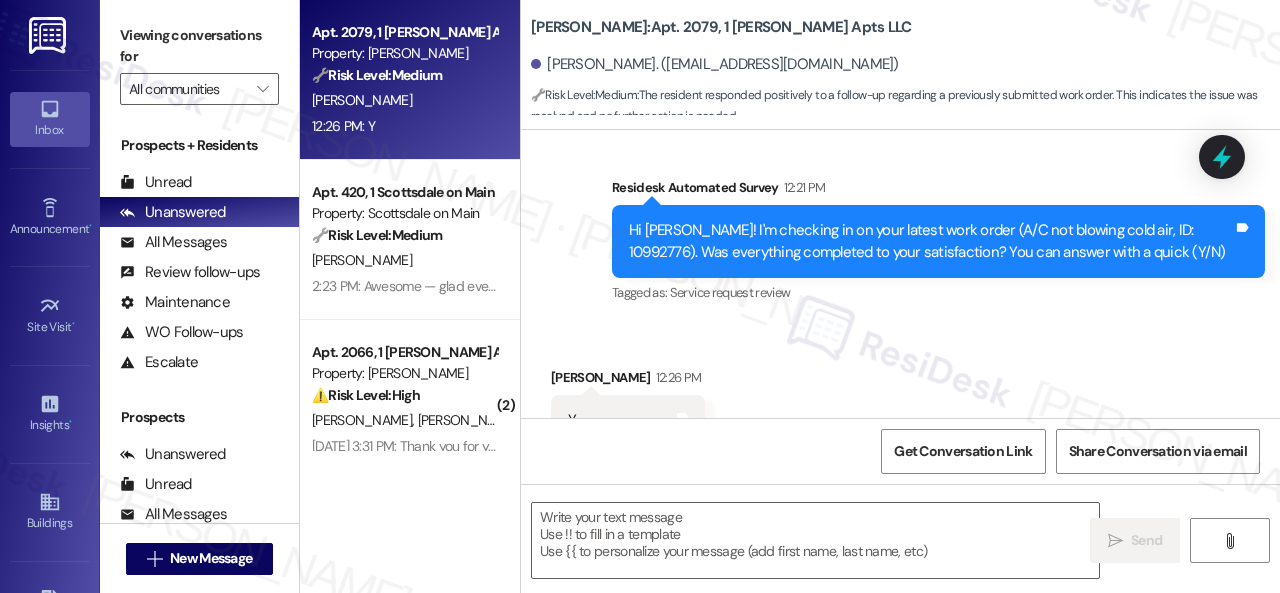 scroll, scrollTop: 860, scrollLeft: 0, axis: vertical 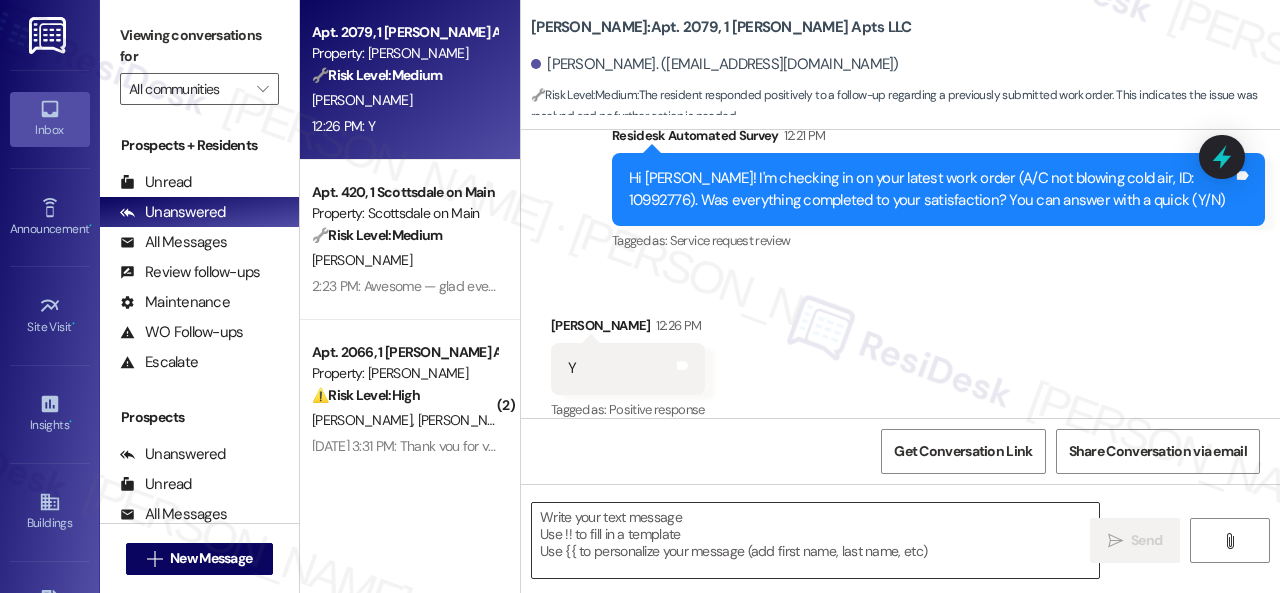 click at bounding box center [815, 540] 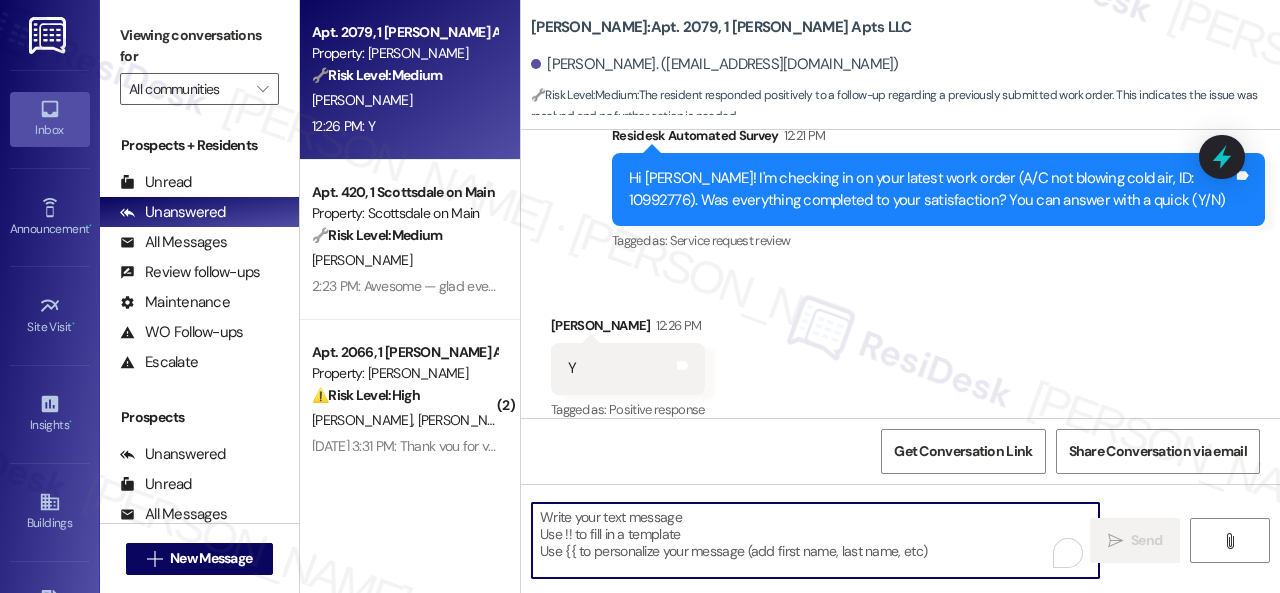 paste on "Awesome — glad everything’s sorted! If {{property}} was up to your expectations, just reply “Yes.” If not, no worries — feel free to share your thoughts. We’re always looking to get better!" 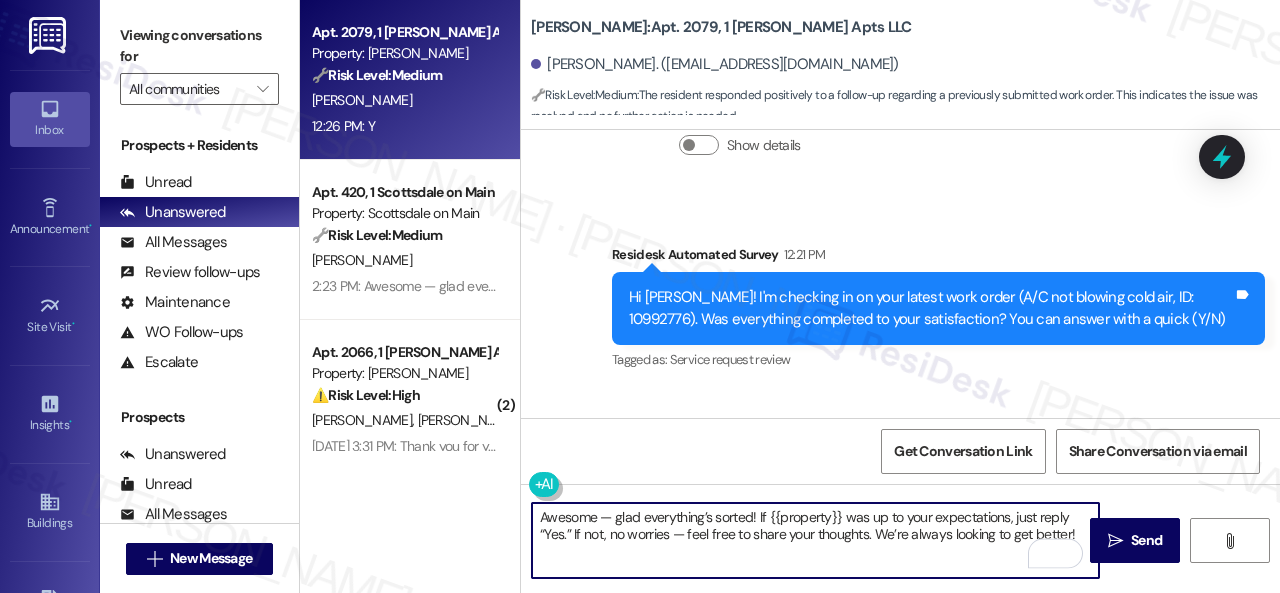 scroll, scrollTop: 860, scrollLeft: 0, axis: vertical 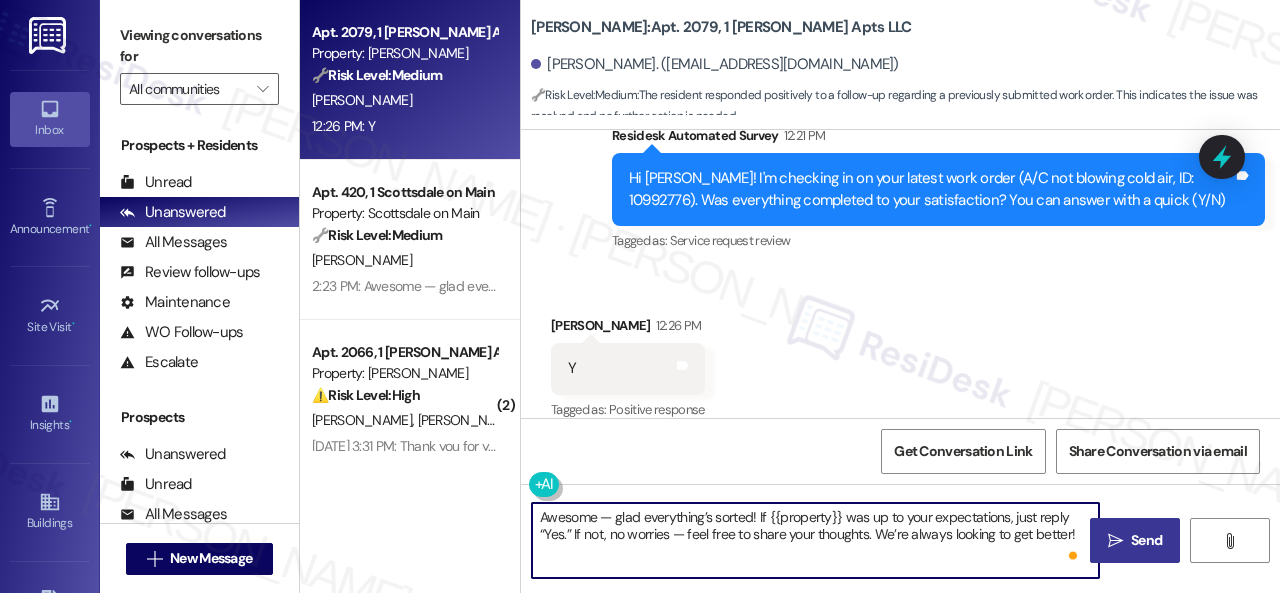 type on "Awesome — glad everything’s sorted! If {{property}} was up to your expectations, just reply “Yes.” If not, no worries — feel free to share your thoughts. We’re always looking to get better!" 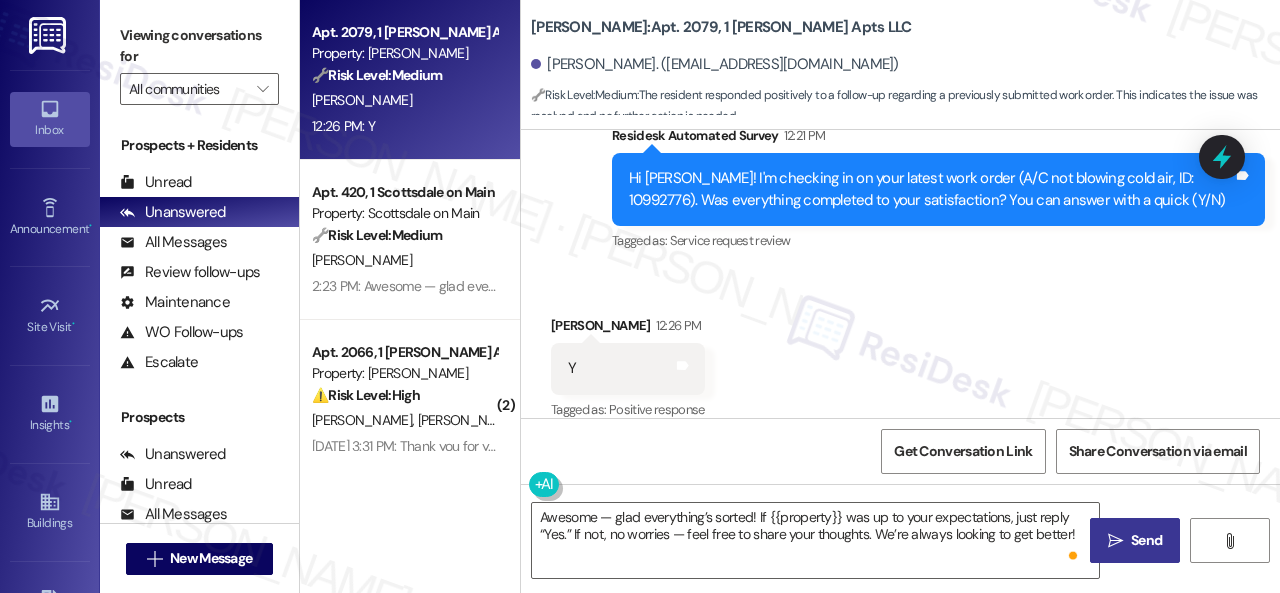 click on "" at bounding box center (1115, 541) 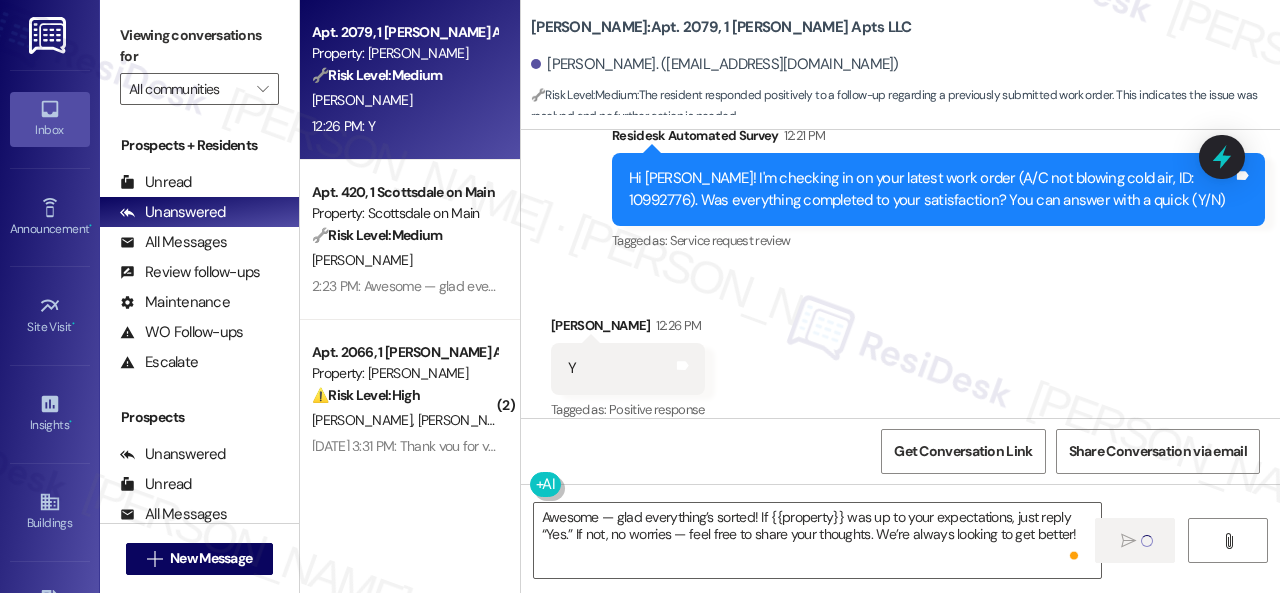 type 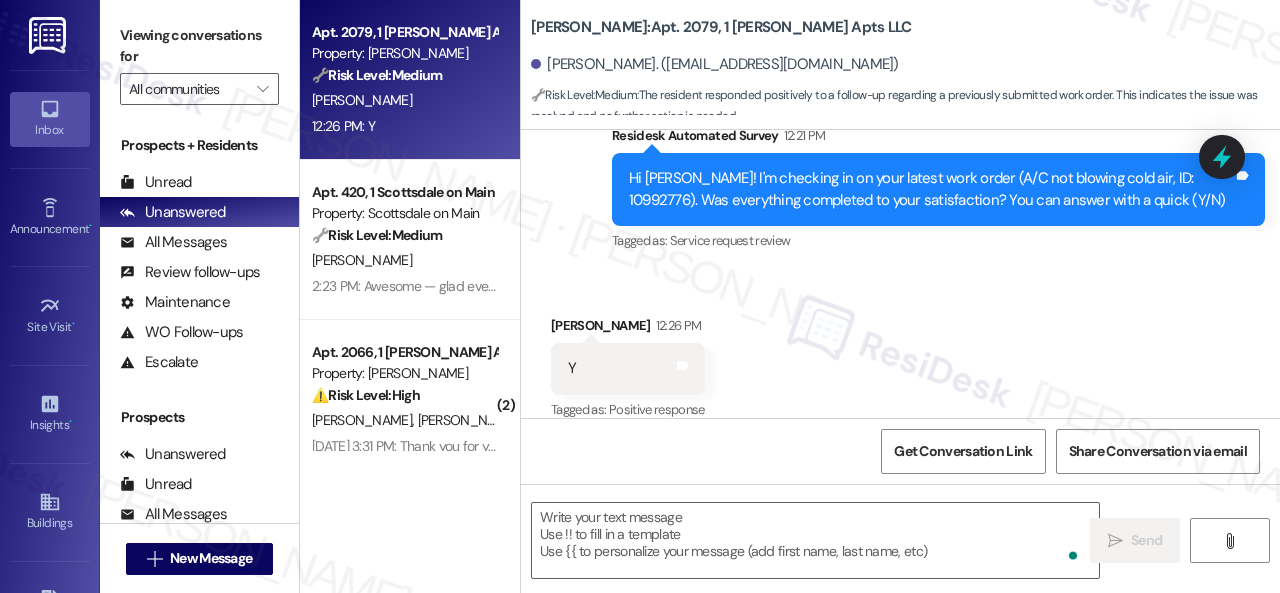scroll, scrollTop: 859, scrollLeft: 0, axis: vertical 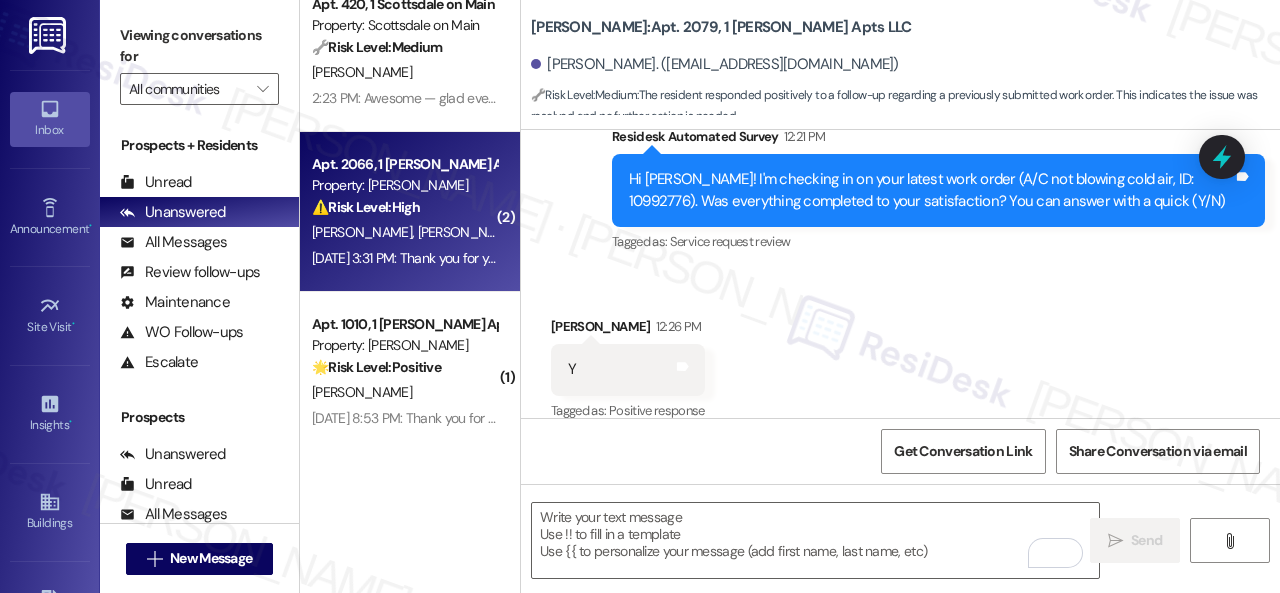click on "Jul 26, 2025 at 3:31 PM: Thank you for your message. Our offices are currently closed, but we will contact you when we resume operations. For emergencies, please contact your emergency number. Jul 26, 2025 at 3:31 PM: Thank you for your message. Our offices are currently closed, but we will contact you when we resume operations. For emergencies, please contact your emergency number." at bounding box center [858, 258] 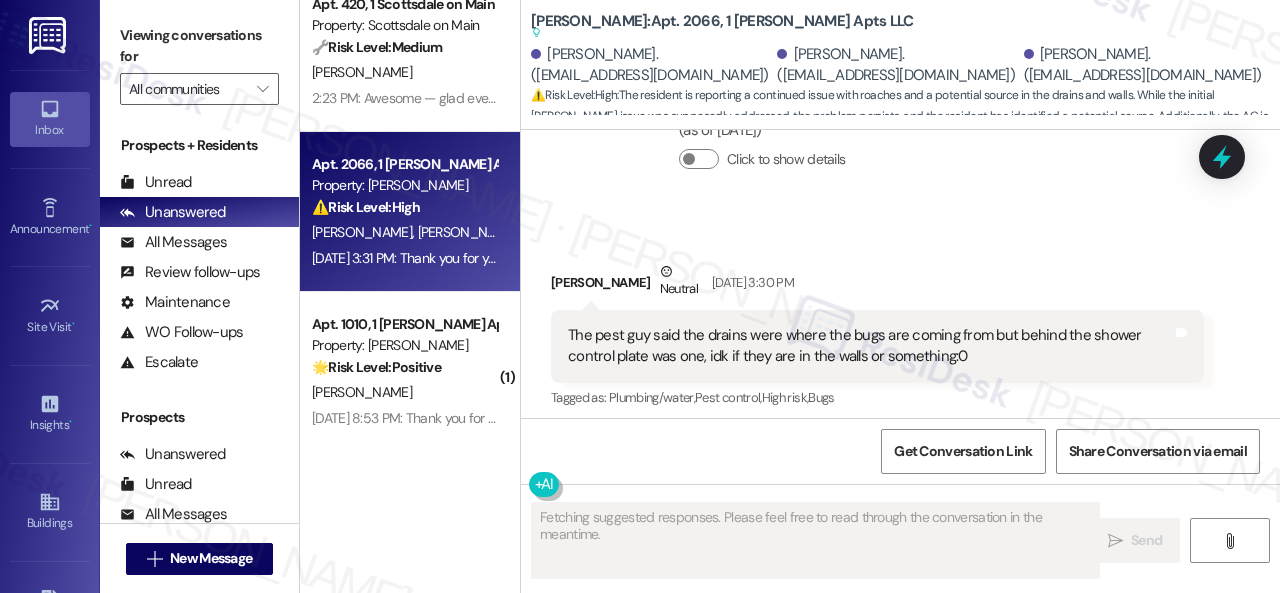scroll, scrollTop: 10212, scrollLeft: 0, axis: vertical 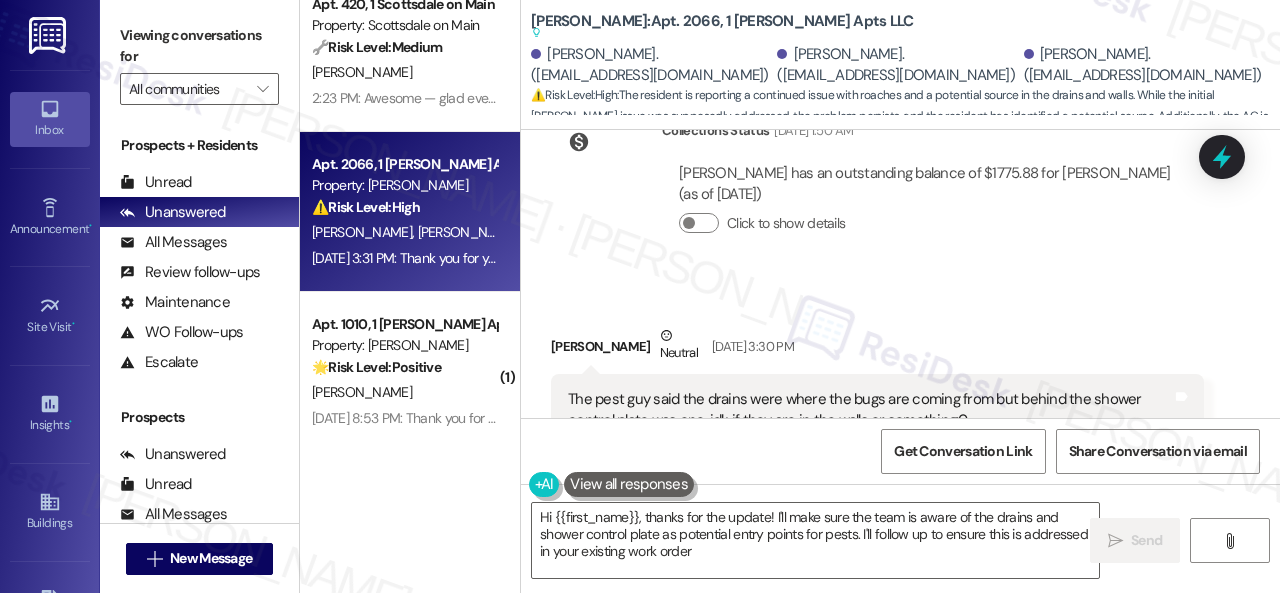 type on "Hi {{first_name}}, thanks for the update! I'll make sure the team is aware of the drains and shower control plate as potential entry points for pests. I'll follow up to ensure this is addressed in your existing work order." 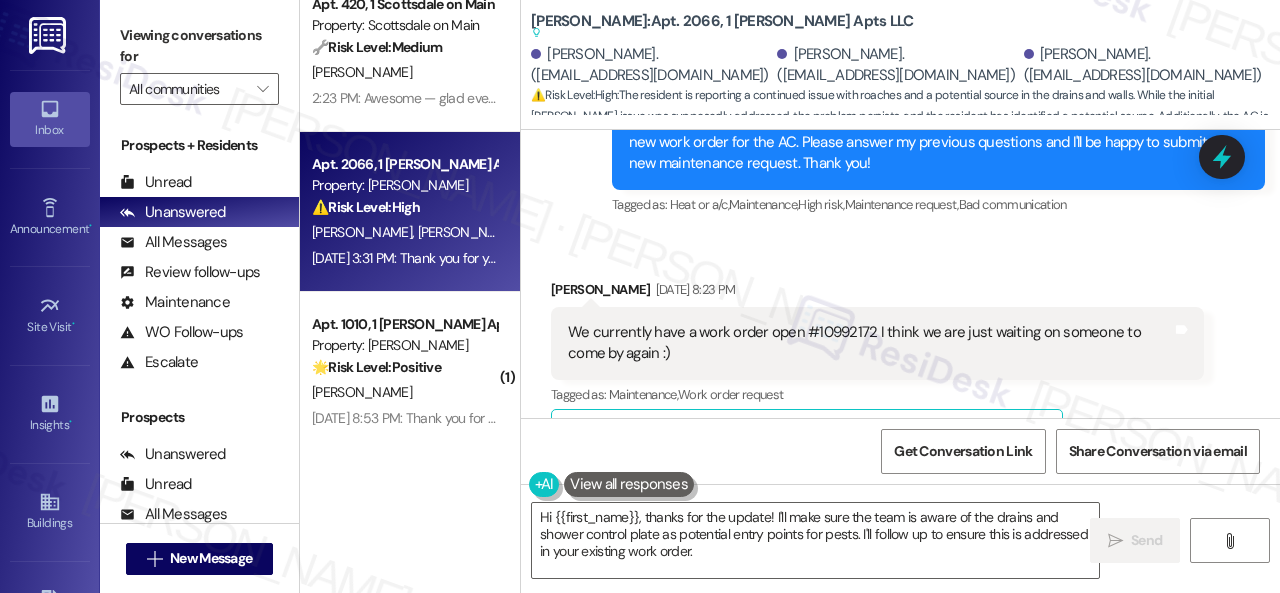 scroll, scrollTop: 9612, scrollLeft: 0, axis: vertical 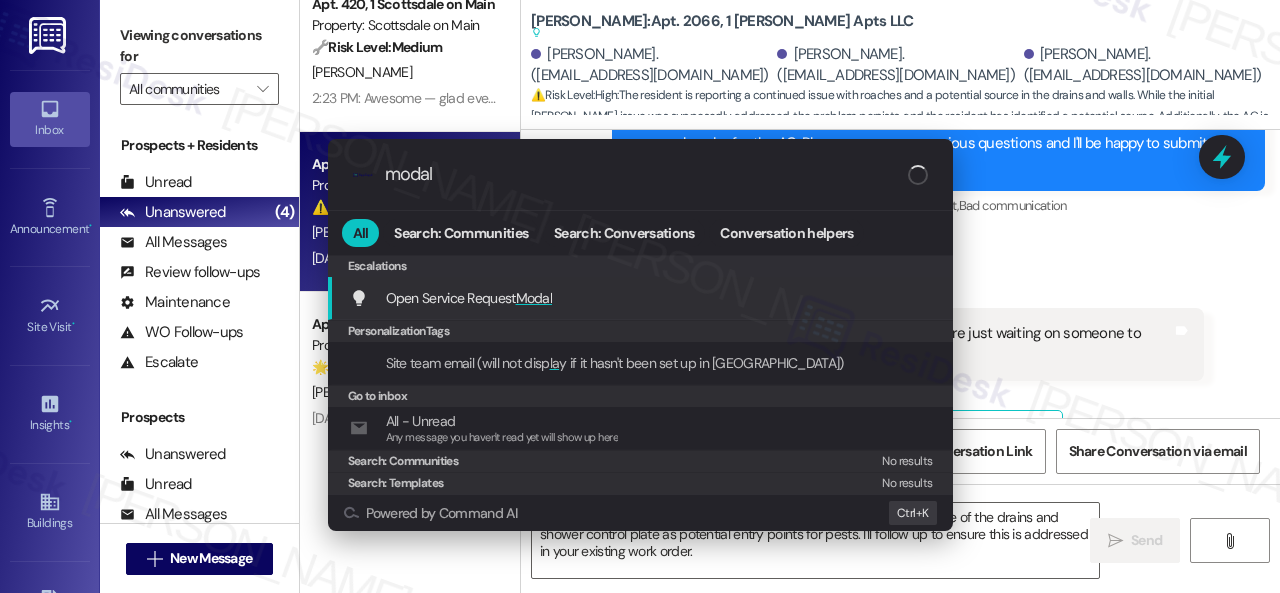 type on "modal" 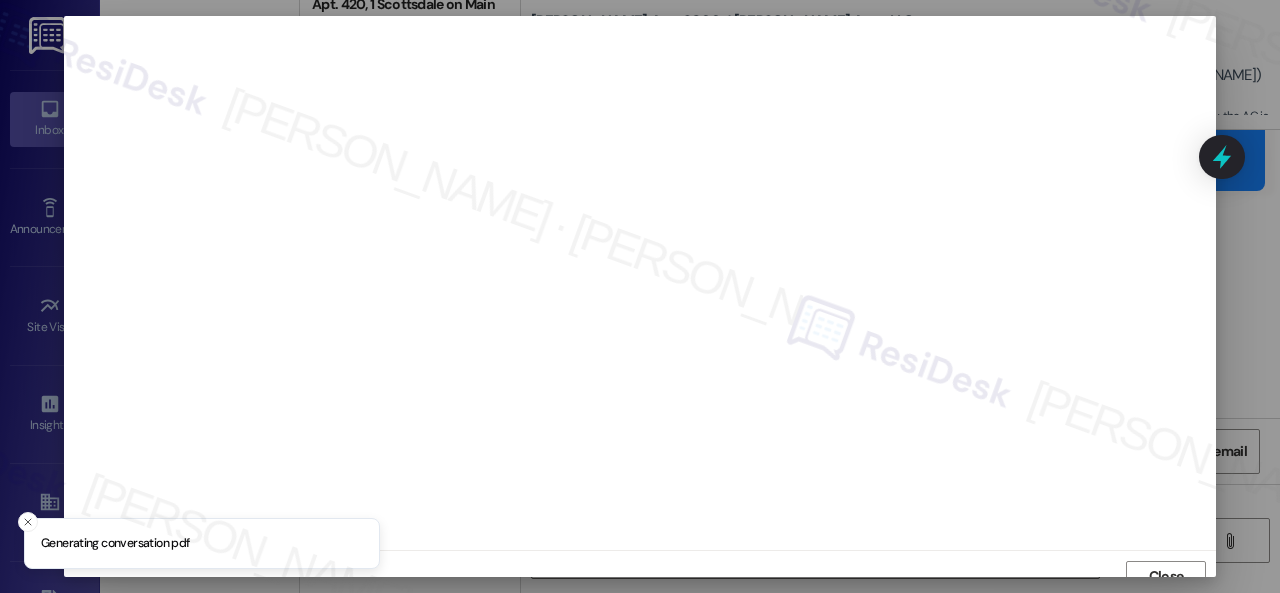 scroll, scrollTop: 15, scrollLeft: 0, axis: vertical 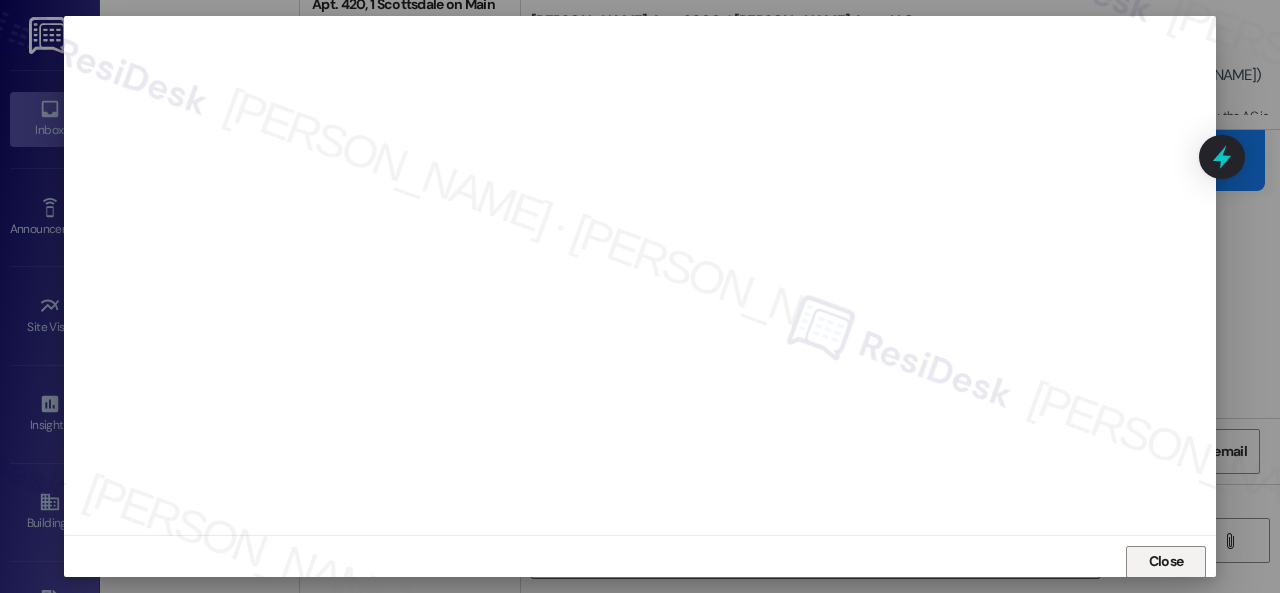 click on "Close" at bounding box center [1166, 561] 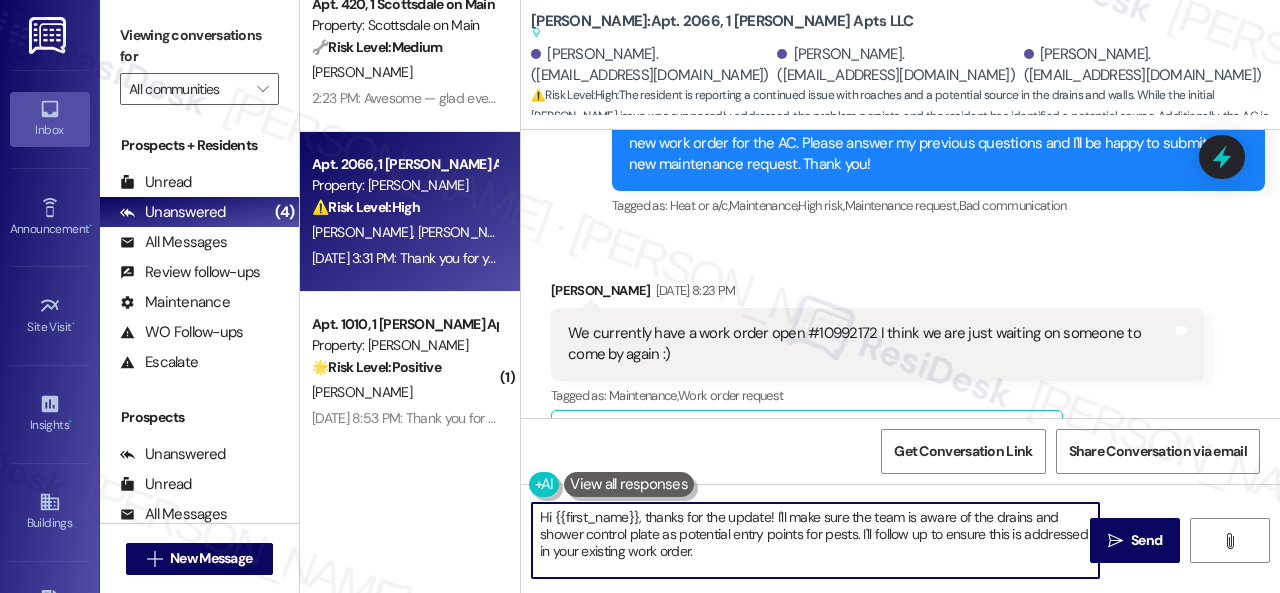 drag, startPoint x: 709, startPoint y: 565, endPoint x: 481, endPoint y: 497, distance: 237.92436 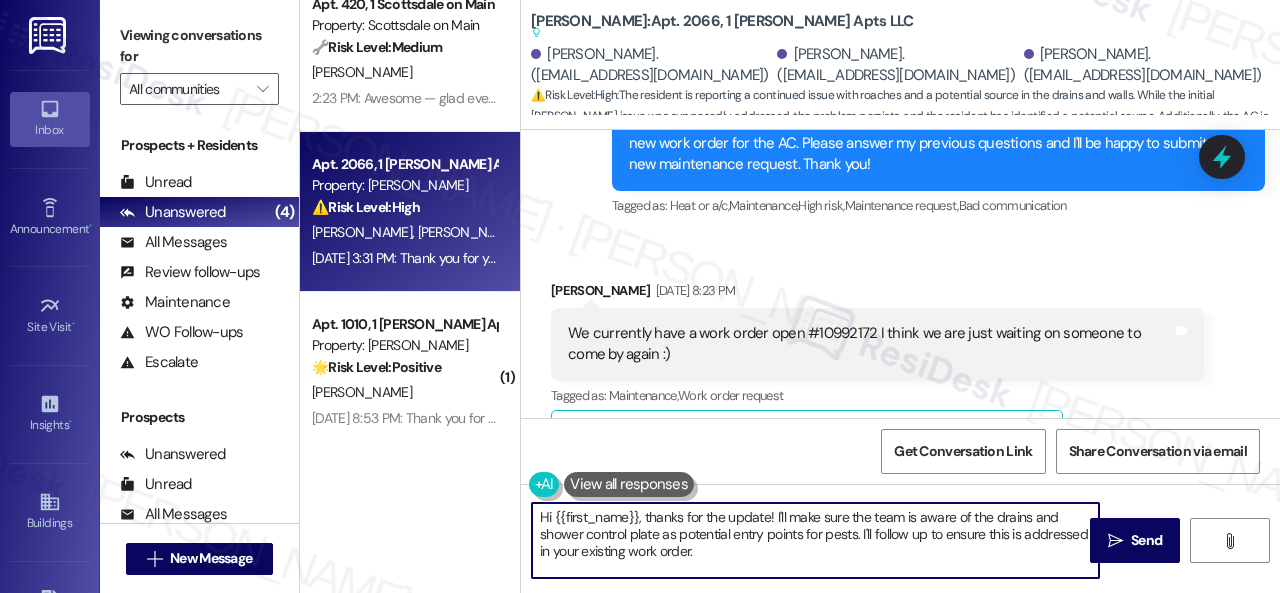 click on "Apt. 2079, 1 Dana Park Apts LLC Property: Dana Park 🔧  Risk Level:  Medium The resident responded positively to a follow-up regarding a previously submitted work order. This indicates the issue was resolved and no further action is needed. L. Hobbs 2:23 PM: Awesome — glad everything’s sorted! If Dana Park was up to your expectations, just reply “Yes.” If not, no worries — feel free to share your thoughts. We’re always looking to get better! 2:23 PM: Awesome — glad everything’s sorted! If Dana Park was up to your expectations, just reply “Yes.” If not, no worries — feel free to share your thoughts. We’re always looking to get better! Apt. 420, 1 Scottsdale on Main Property: Scottsdale on Main 🔧  Risk Level:  Medium The resident responded 'Y' to a follow-up message regarding a completed work order. This indicates the issue was resolved to their satisfaction, and no further action is needed. This is a standard customer satisfaction check. J. Abrams Apt. 2066, 1 Dana Park Apts LLC (" at bounding box center [790, 296] 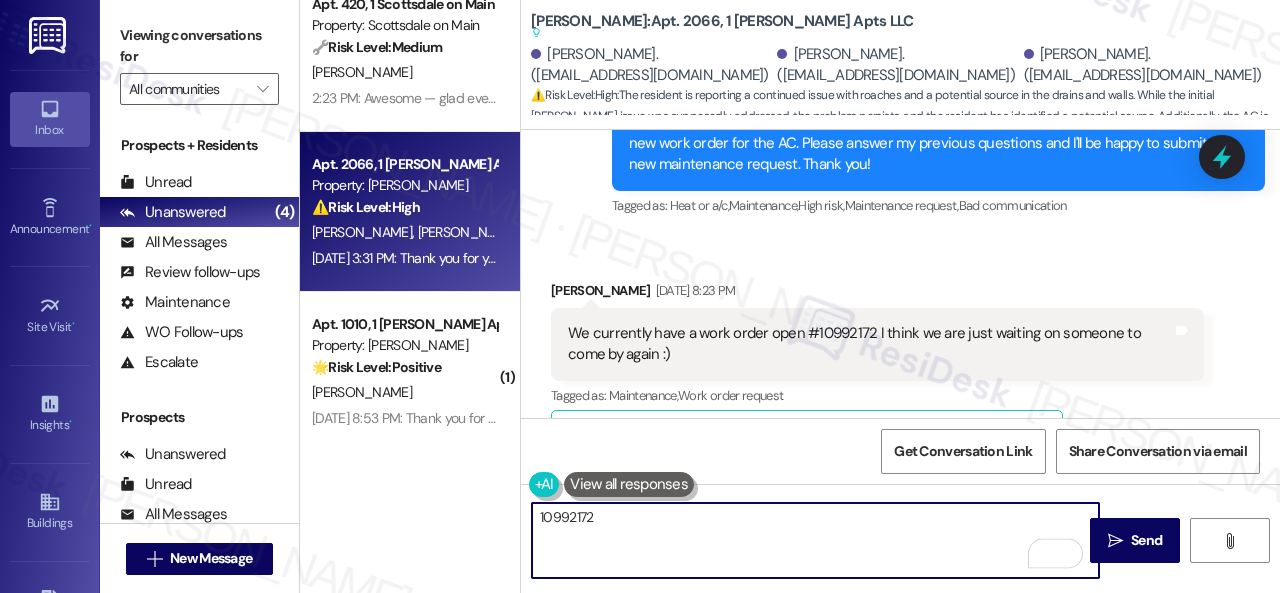 drag, startPoint x: 613, startPoint y: 519, endPoint x: 493, endPoint y: 499, distance: 121.65525 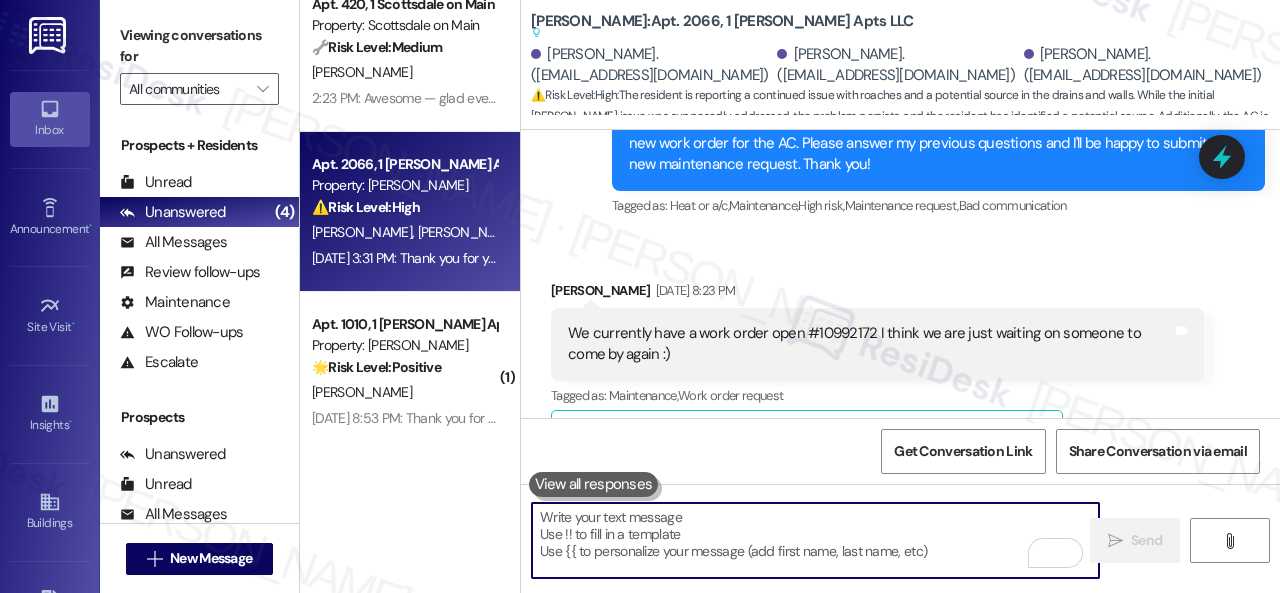 type 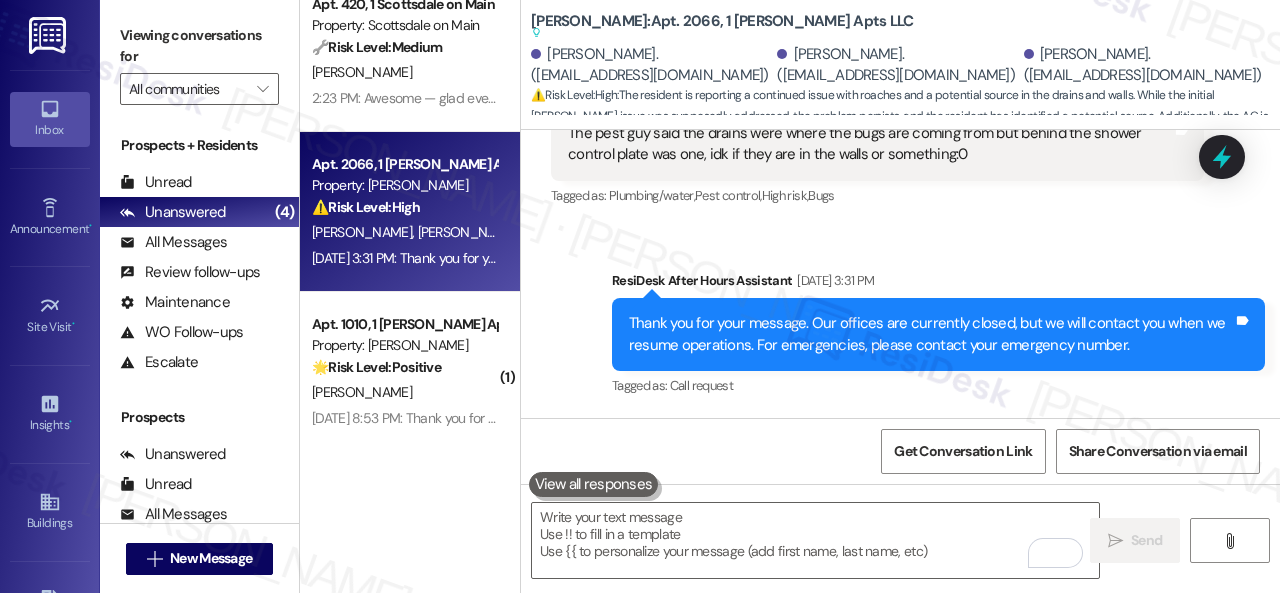 scroll, scrollTop: 10612, scrollLeft: 0, axis: vertical 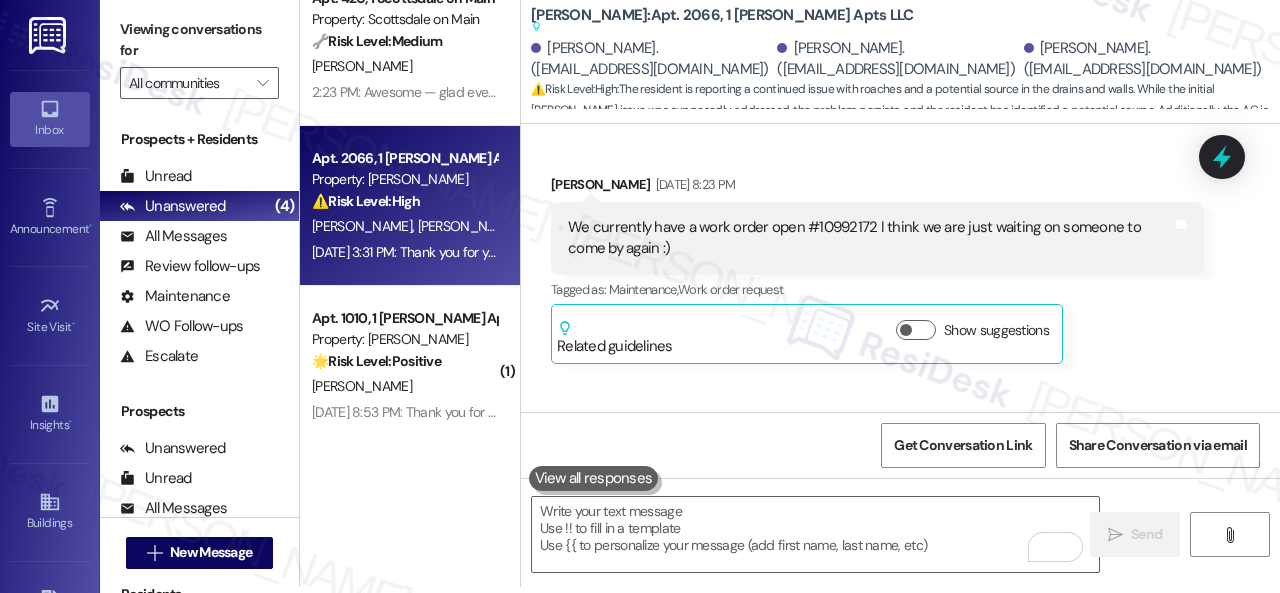 click on "Received via SMS Mia Moore Jul 25, 2025 at 8:23 PM We currently have a work order open #10992172 I think we are just waiting on someone to come by again :) Tags and notes Tagged as:   Maintenance ,  Click to highlight conversations about Maintenance Work order request Click to highlight conversations about Work order request  Related guidelines Show suggestions" at bounding box center (877, 269) 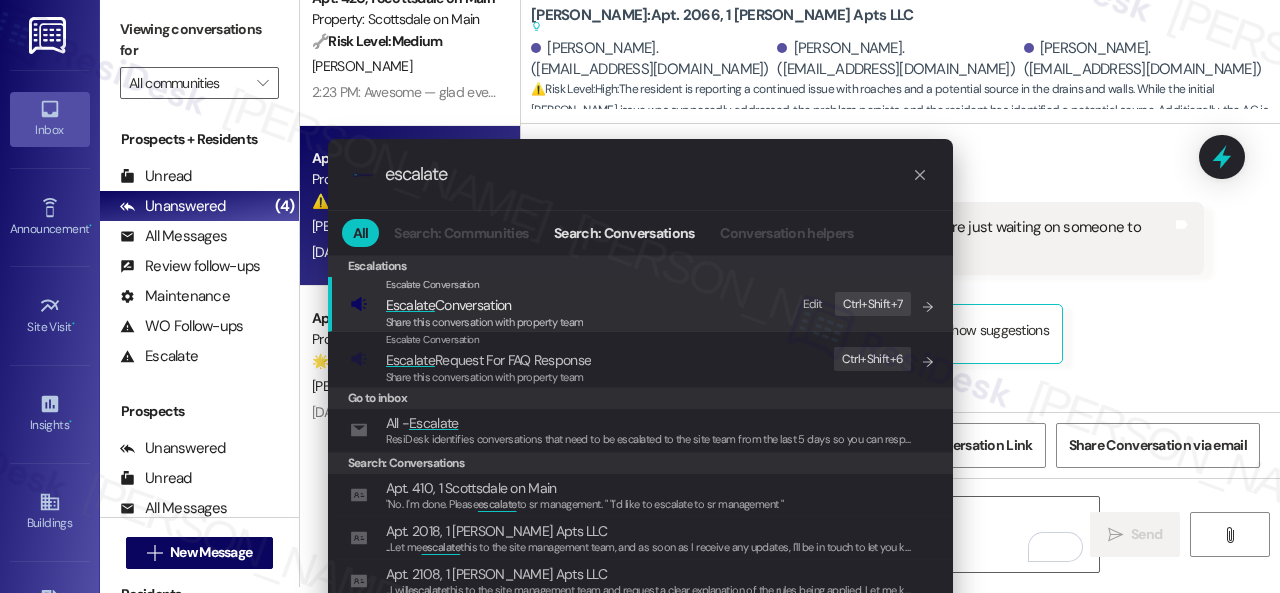 type on "escalate" 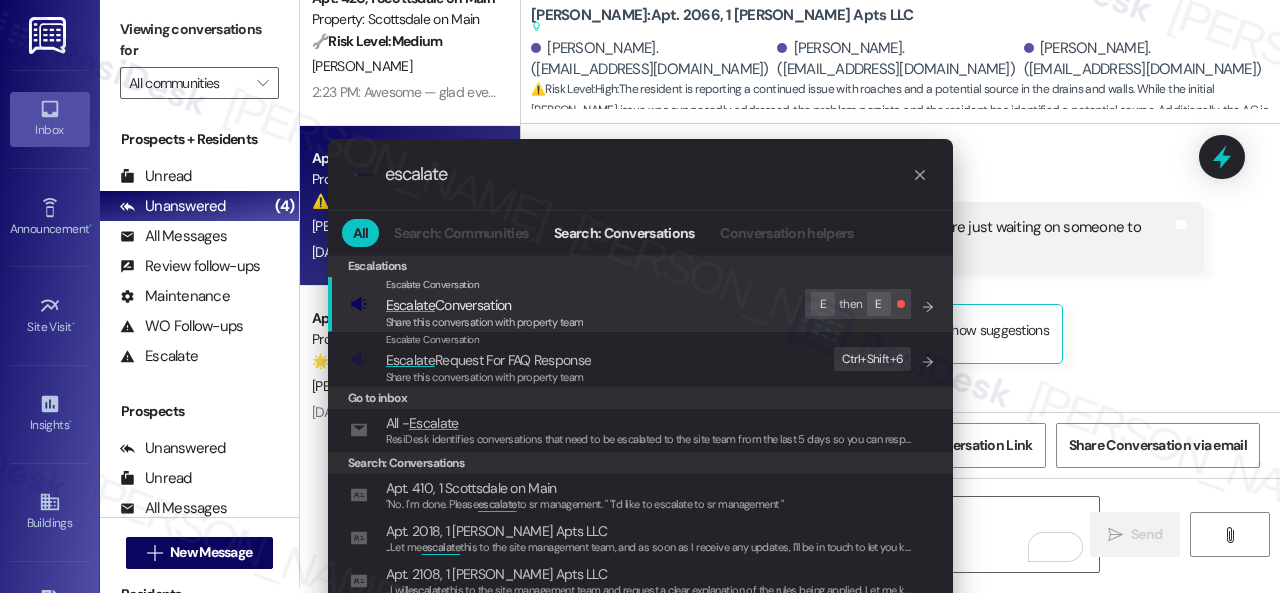 click on "E then E" at bounding box center (870, 304) 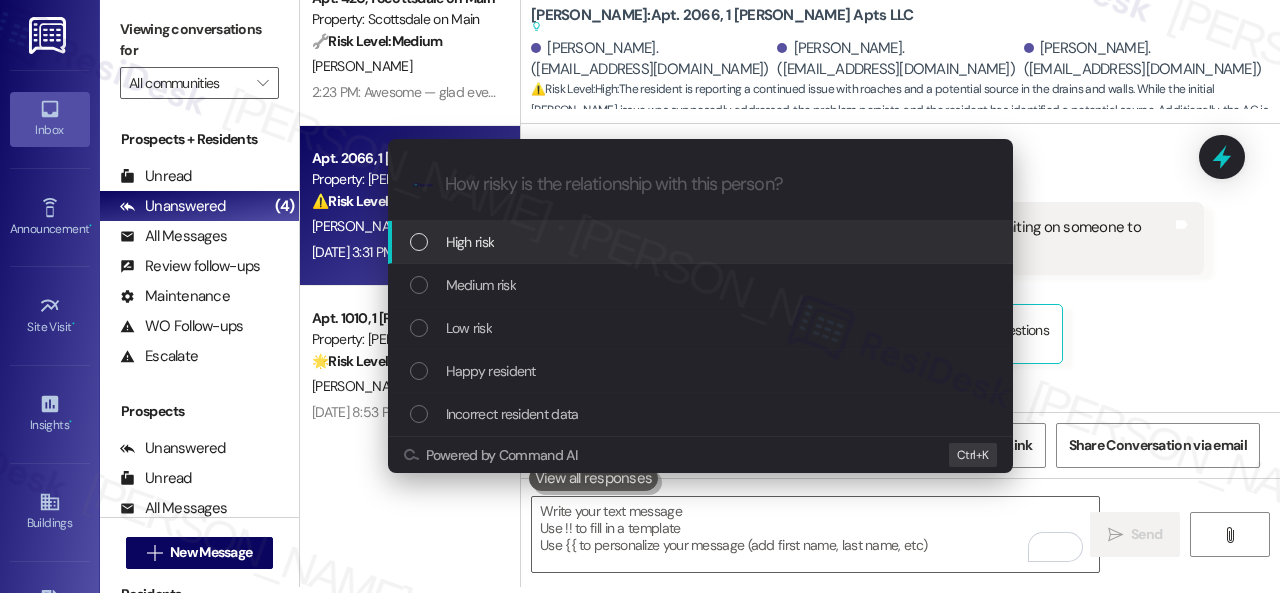 click on "High risk" at bounding box center (470, 242) 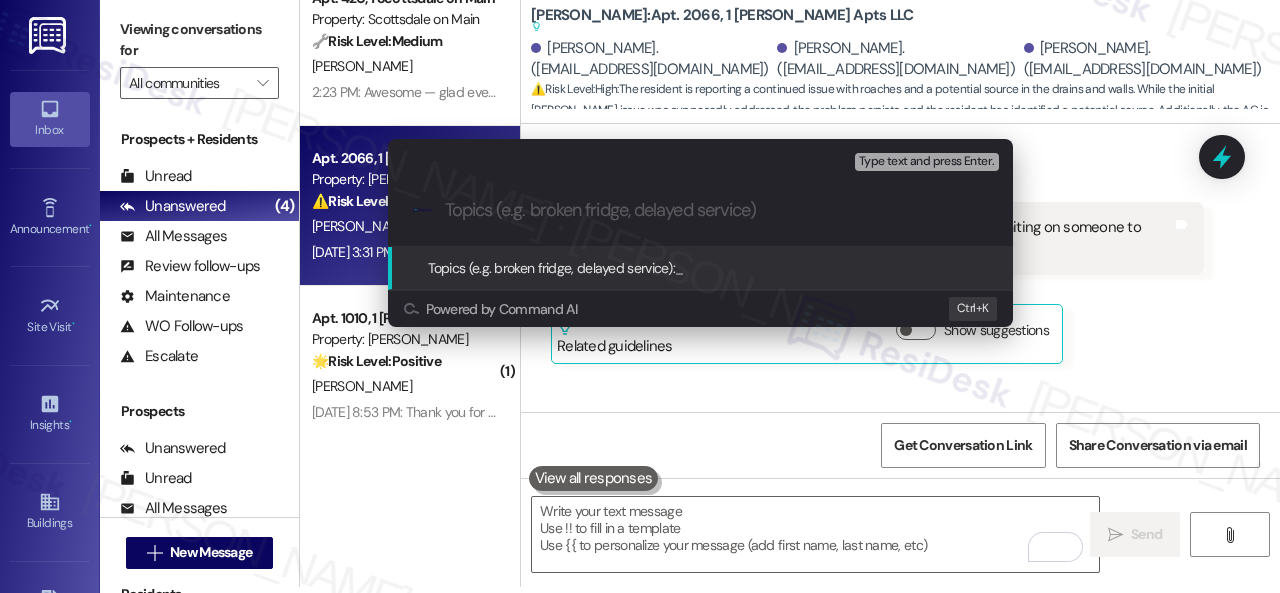 paste on "Follow-up on work order 10992172" 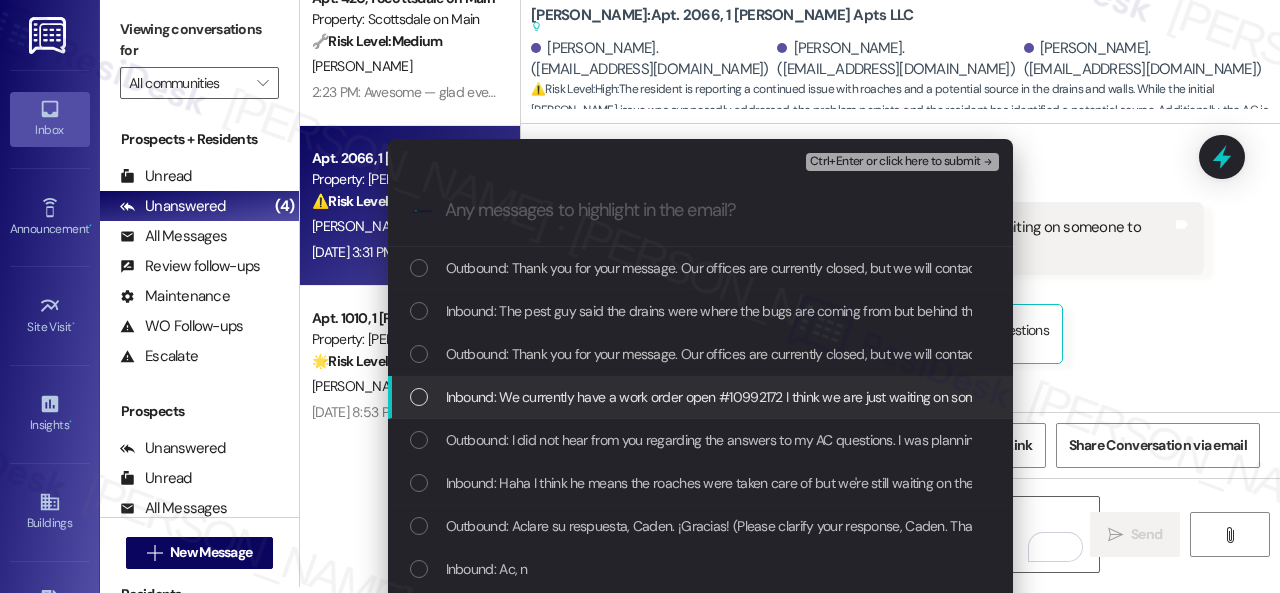 click on "Inbound: We currently have a work order open #10992172 I think we are just waiting on someone to come by again :)" at bounding box center (783, 397) 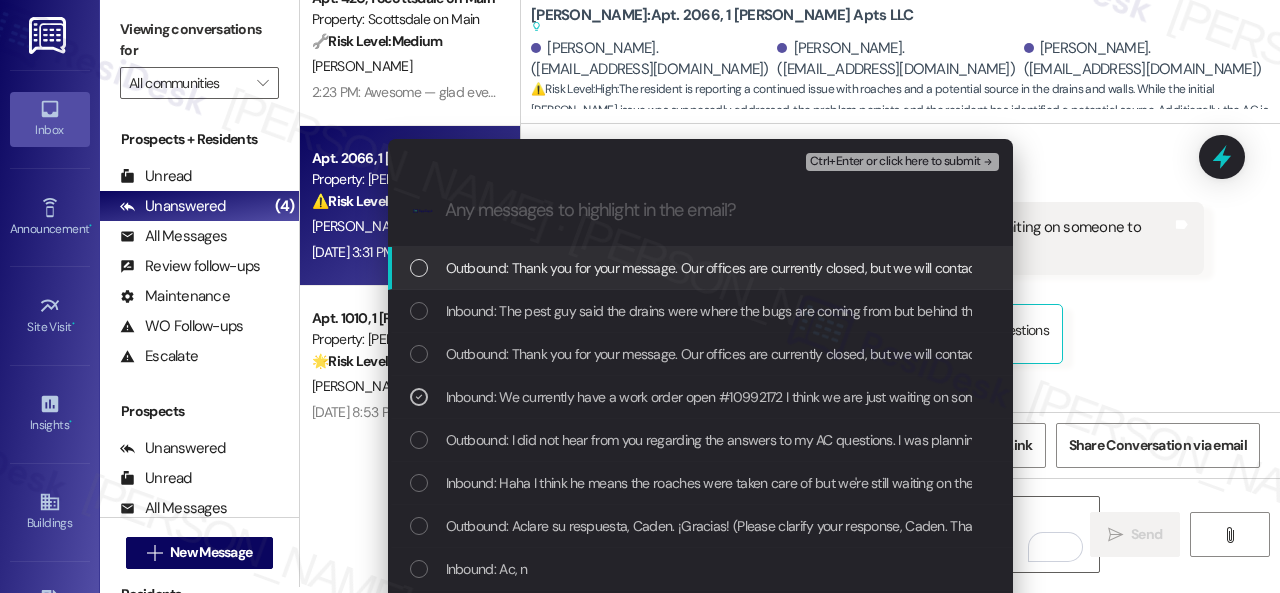 click on "Ctrl+Enter or click here to submit" at bounding box center (895, 162) 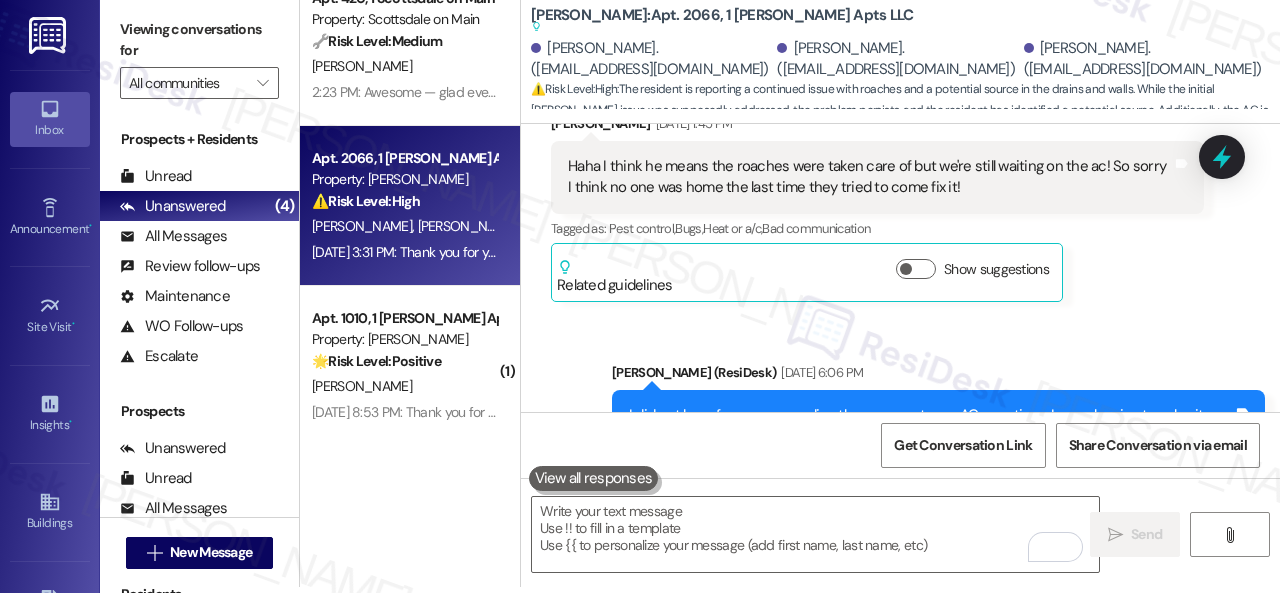 scroll, scrollTop: 9212, scrollLeft: 0, axis: vertical 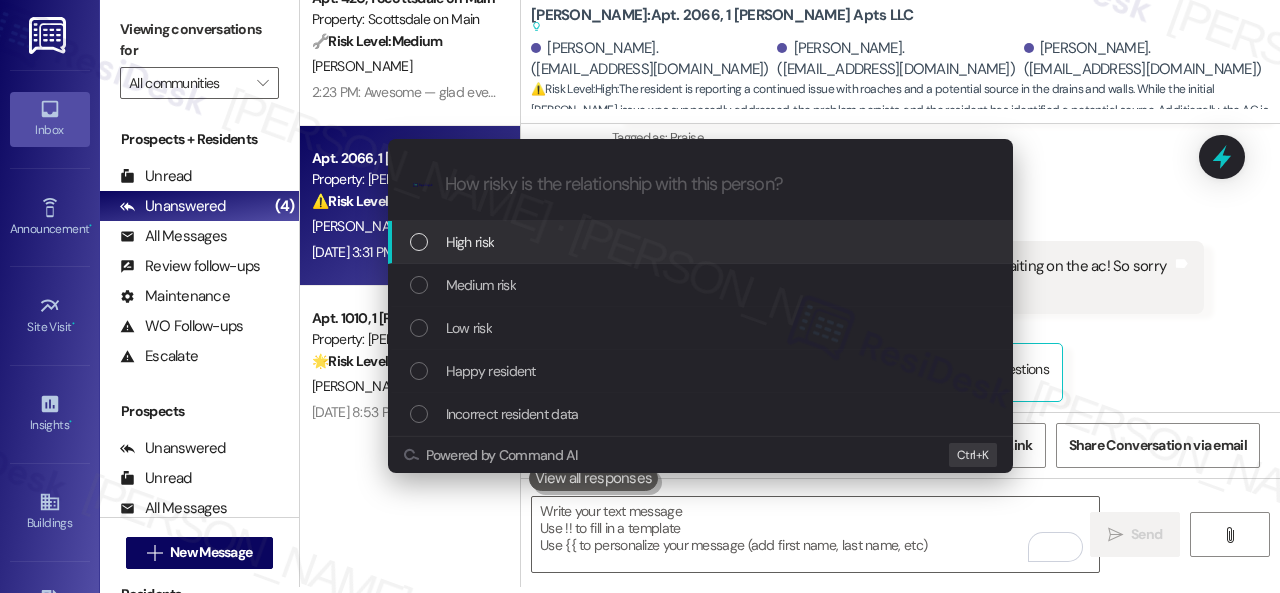click on "High risk" at bounding box center [470, 242] 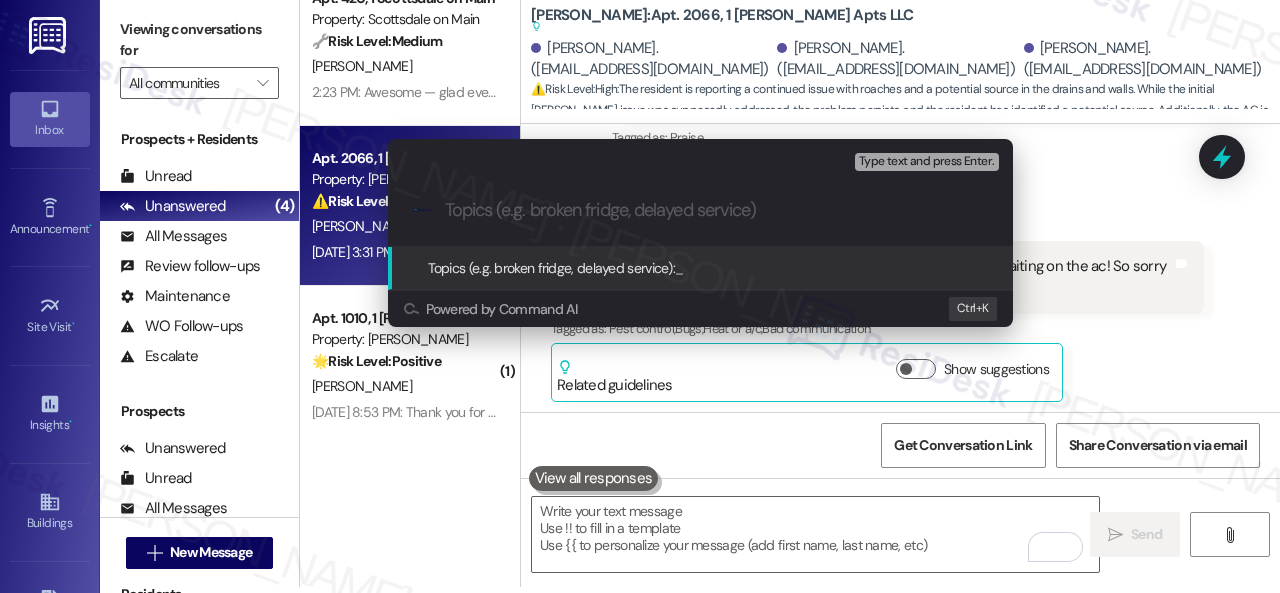 paste on "Follow-up on work order 10992172" 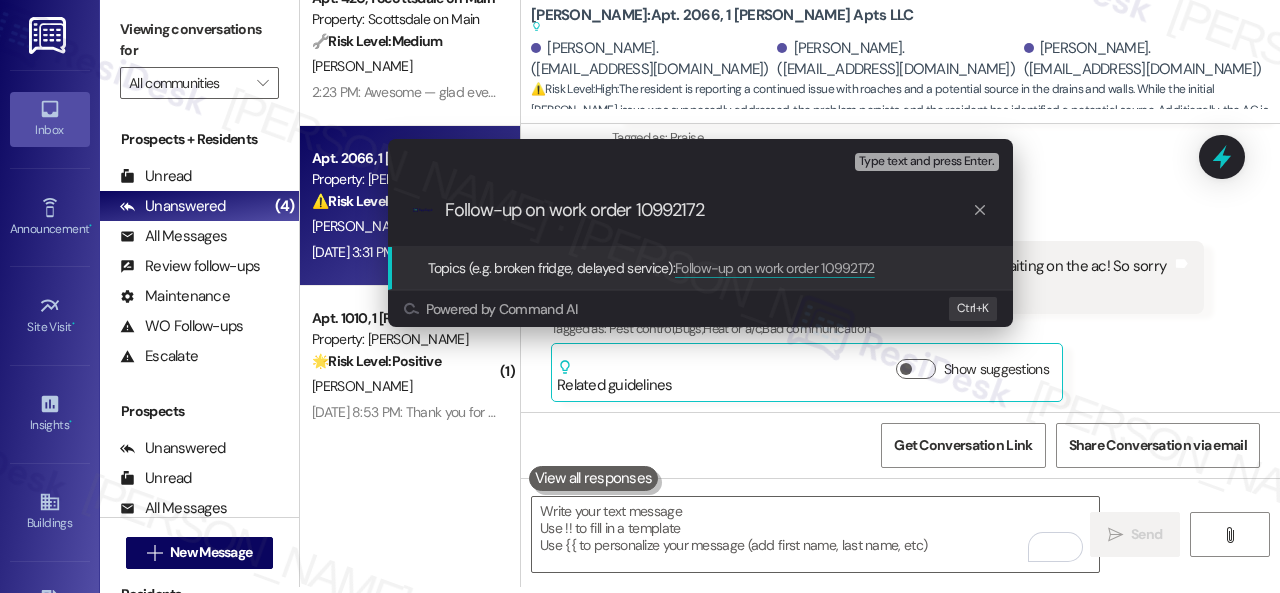 type 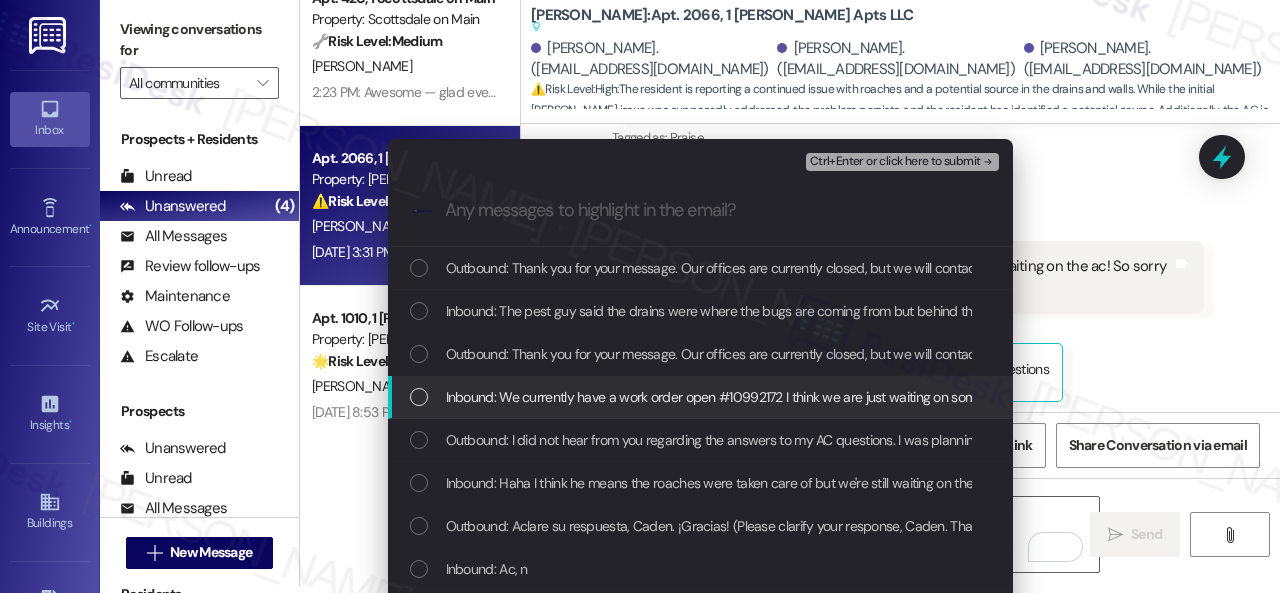 click on "Inbound: We currently have a work order open #10992172 I think we are just waiting on someone to come by again :)" at bounding box center (783, 397) 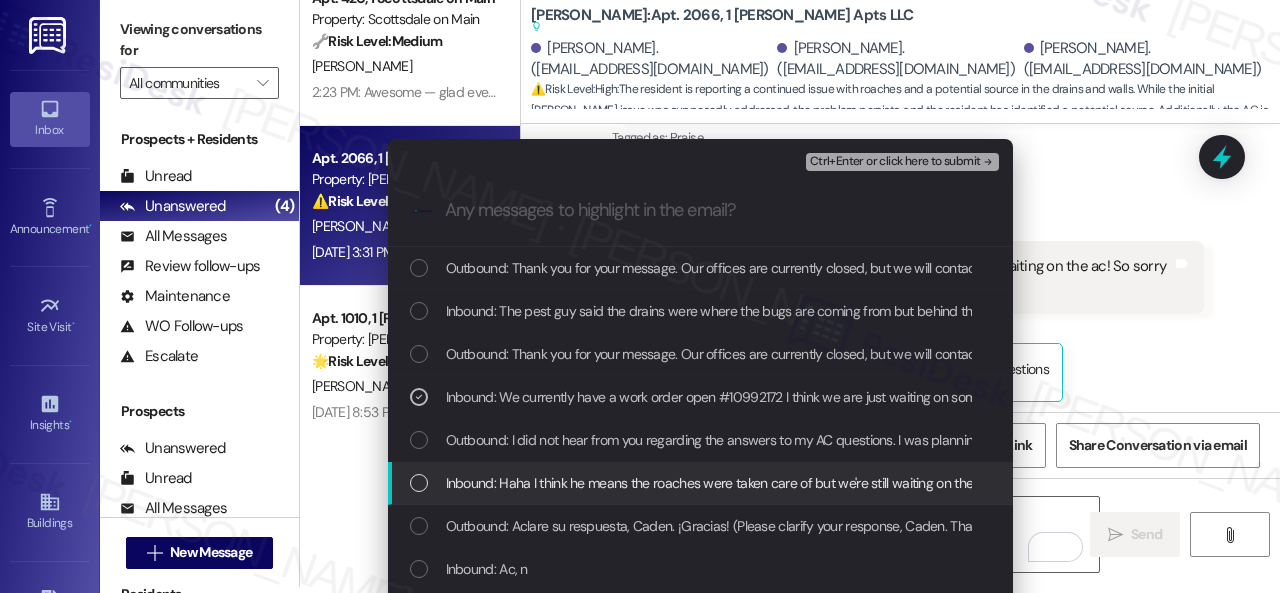 click on "Inbound: Haha I think he means the roaches were taken care of but we're still waiting on the ac! So sorry I think no one was home the last time they tried to come fix it!" at bounding box center (924, 483) 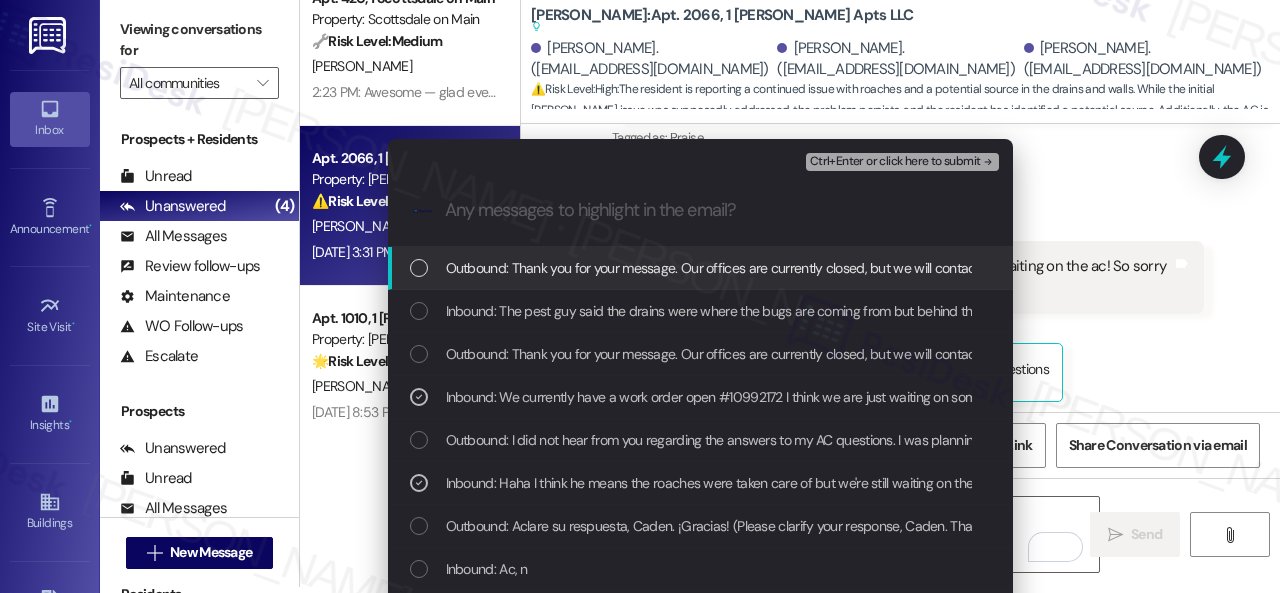 click on "Ctrl+Enter or click here to submit" at bounding box center (895, 162) 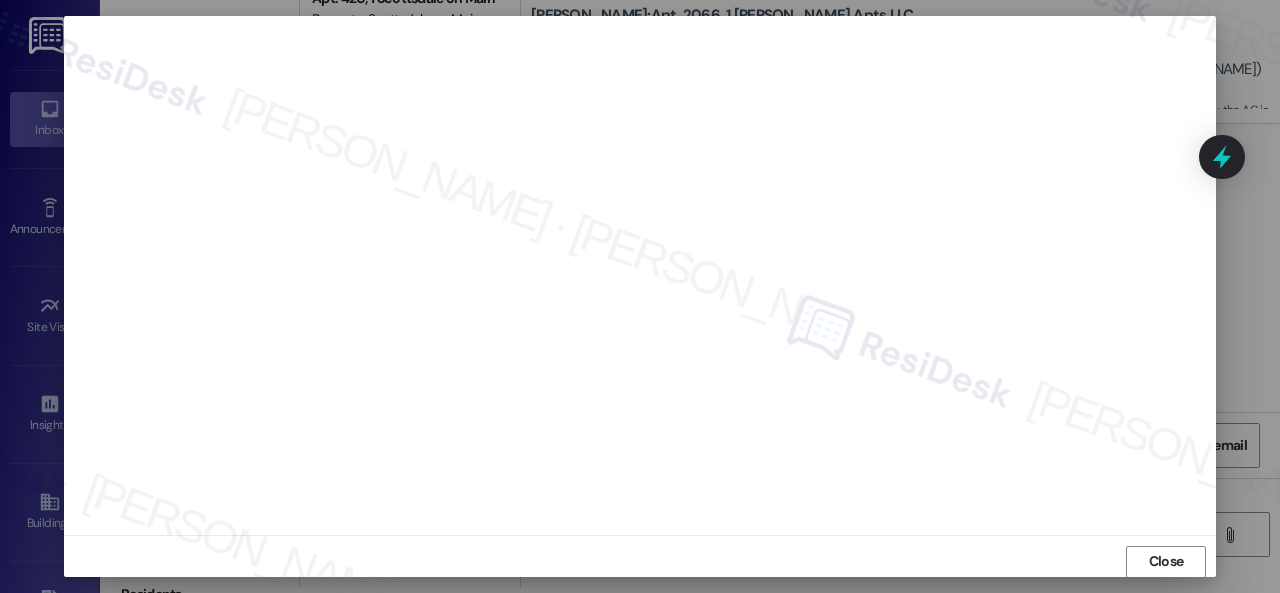 scroll, scrollTop: 25, scrollLeft: 0, axis: vertical 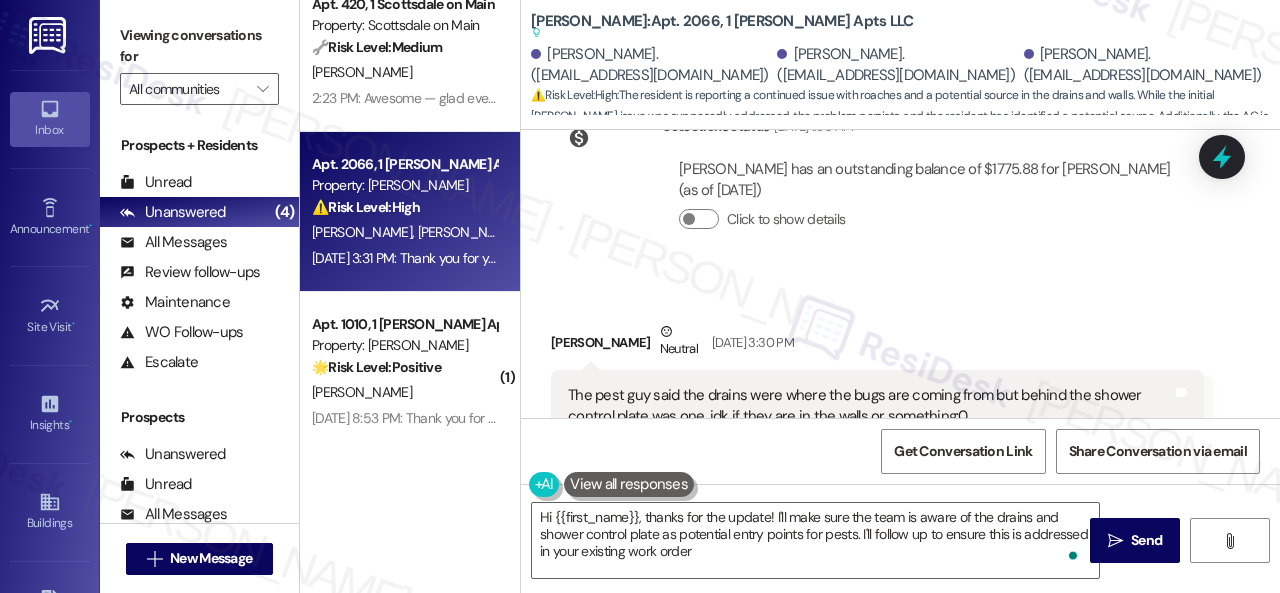 type on "Hi {{first_name}}, thanks for the update! I'll make sure the team is aware of the drains and shower control plate as potential entry points for pests. I'll follow up to ensure this is addressed in your existing work order." 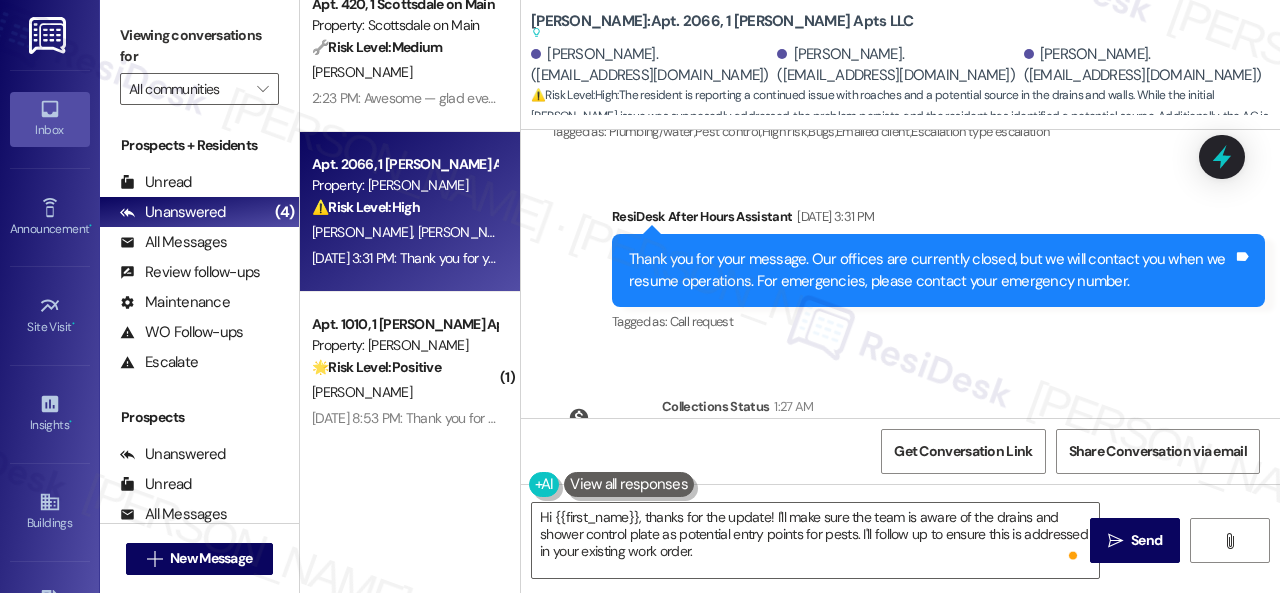 scroll, scrollTop: 10612, scrollLeft: 0, axis: vertical 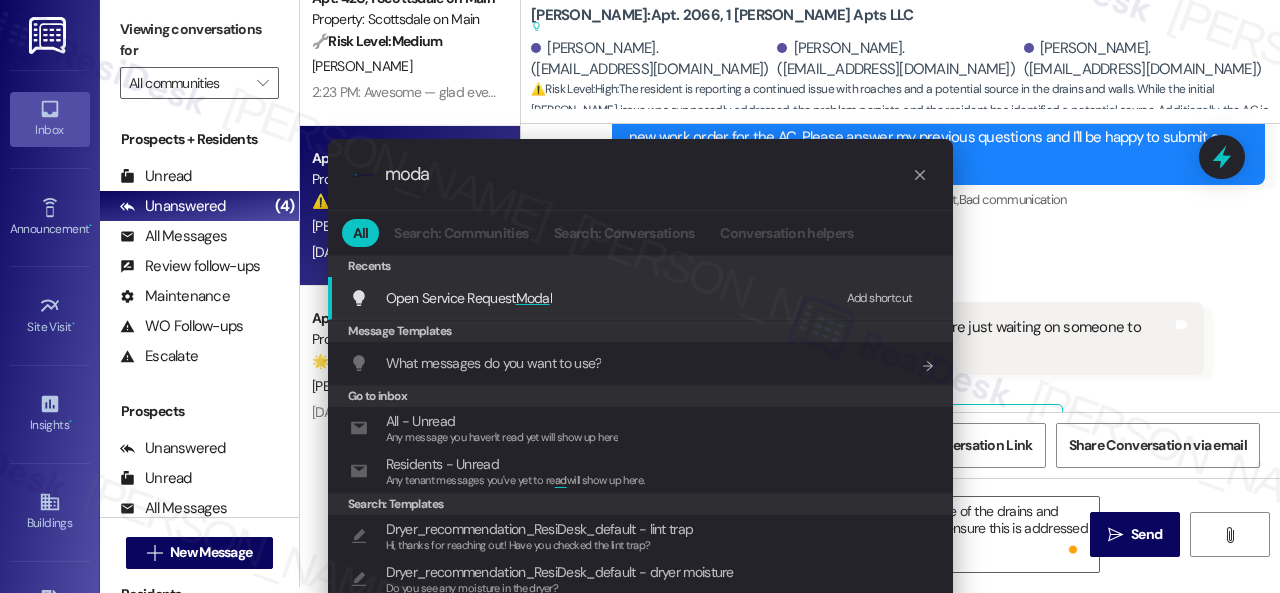 type on "moda" 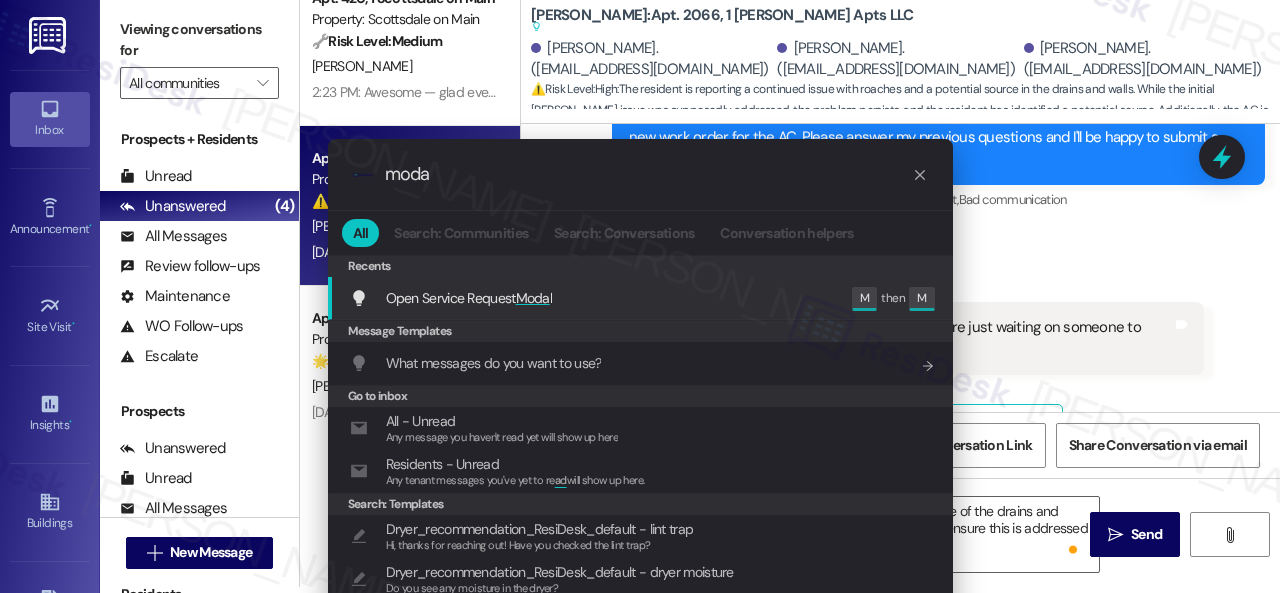 click on "Open Service Request  Moda l" at bounding box center [469, 298] 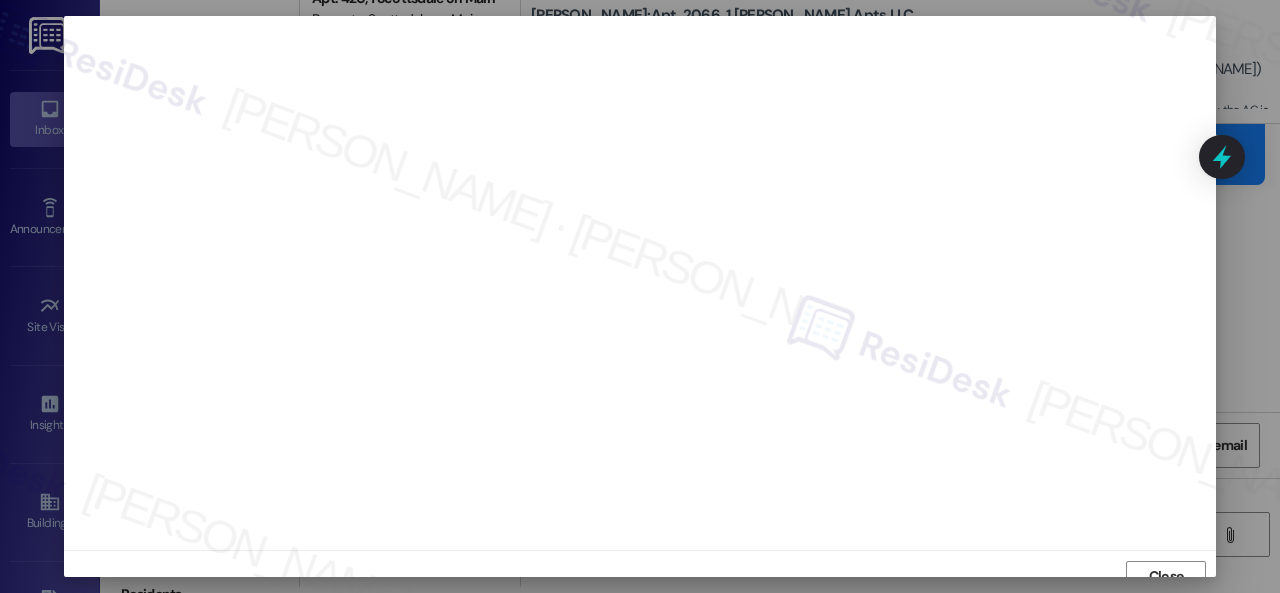 scroll, scrollTop: 15, scrollLeft: 0, axis: vertical 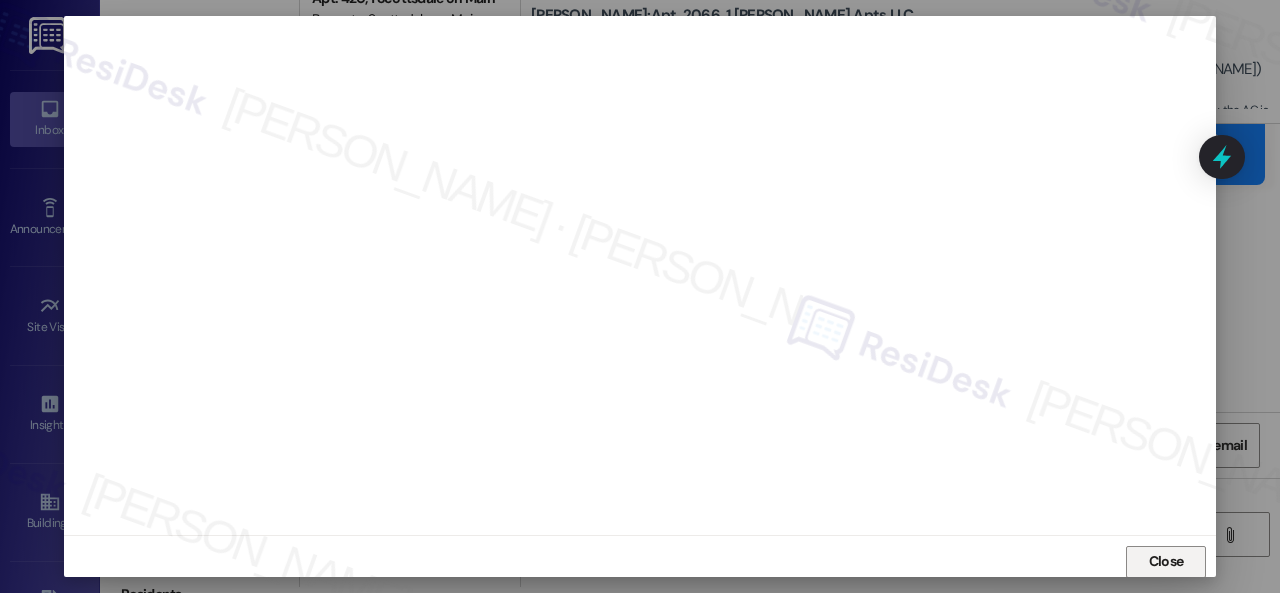 click on "Close" at bounding box center [1166, 561] 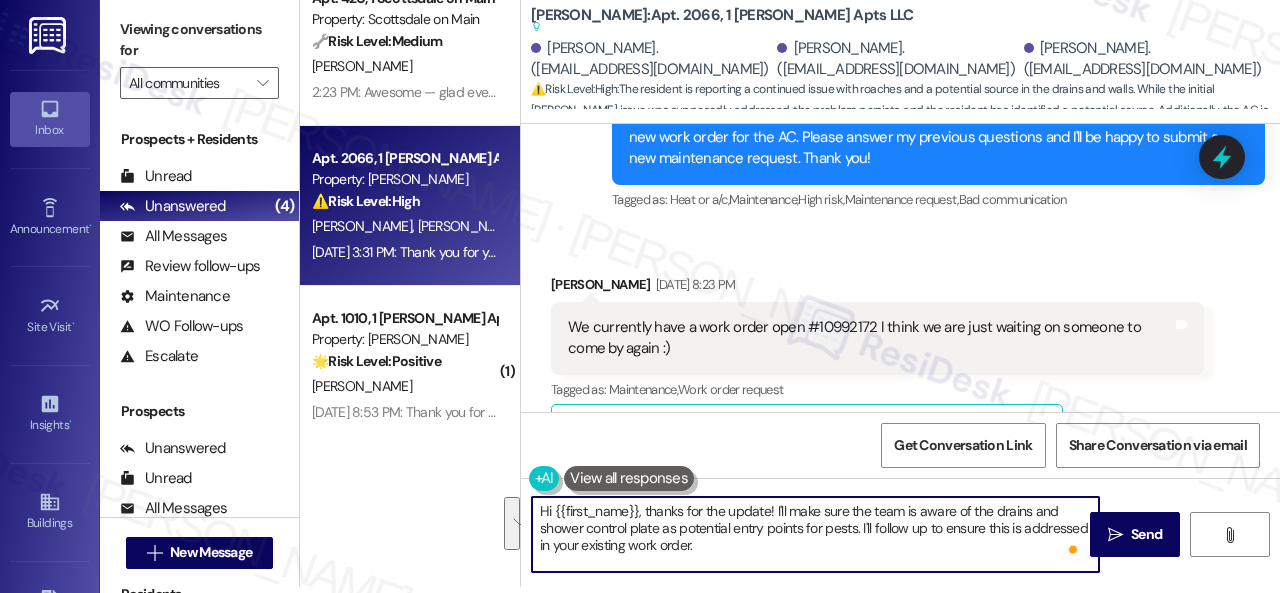 drag, startPoint x: 740, startPoint y: 548, endPoint x: 643, endPoint y: 515, distance: 102.45975 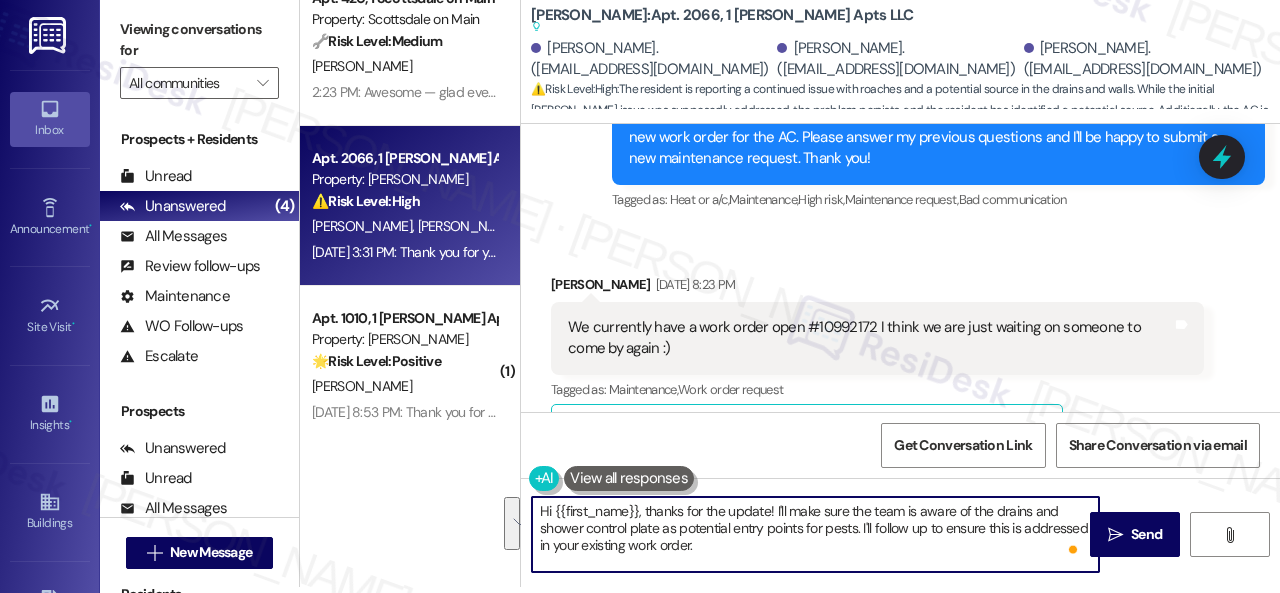 click on "Hi {{first_name}}, thanks for the update! I'll make sure the team is aware of the drains and shower control plate as potential entry points for pests. I'll follow up to ensure this is addressed in your existing work order." at bounding box center [815, 534] 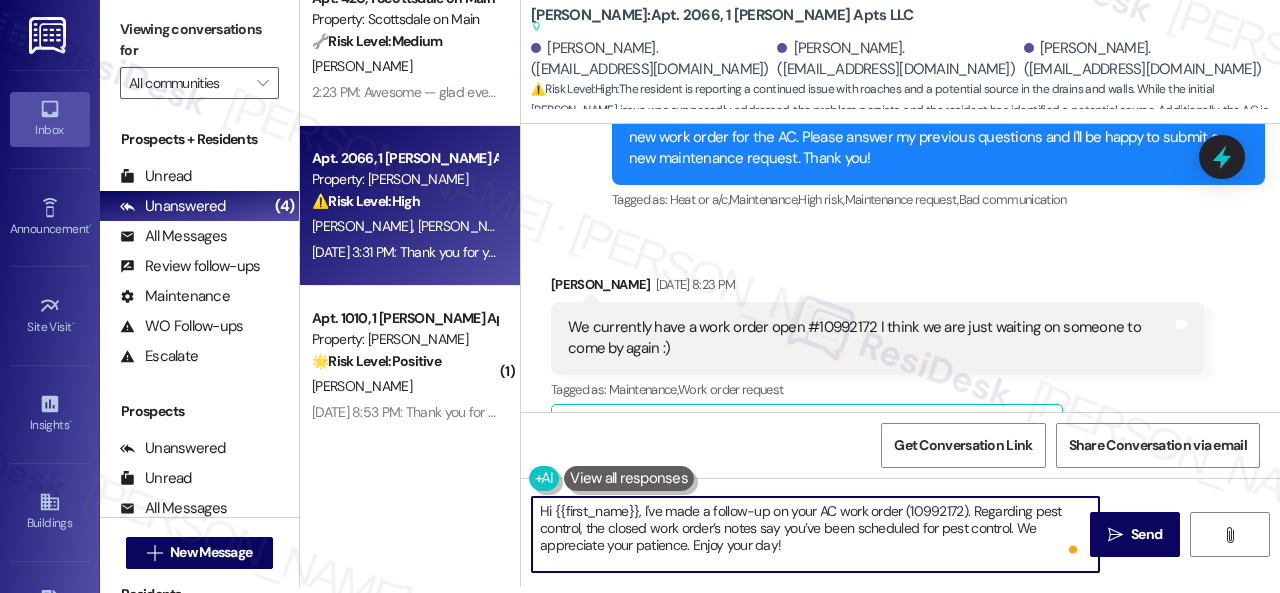 click on "Hi {{first_name}}, I've made a follow-up on your AC work order (10992172). Regarding pest control, the closed work order’s notes say you’ve been scheduled for pest control. We appreciate your patience. Enjoy your day!" at bounding box center [815, 534] 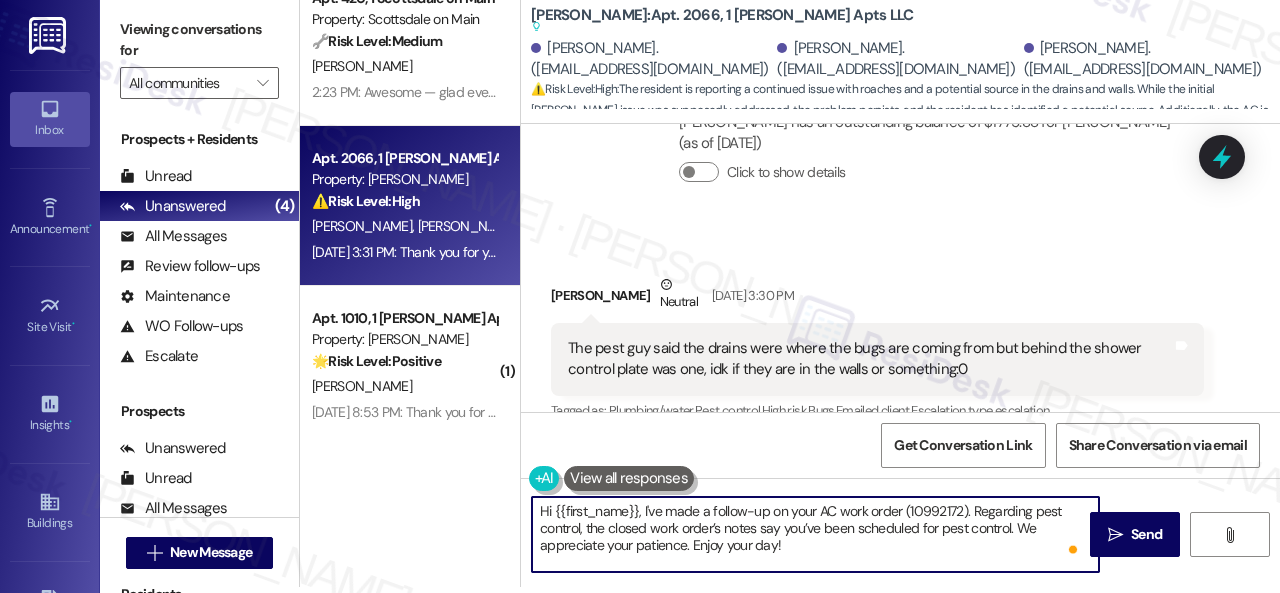 scroll, scrollTop: 10212, scrollLeft: 0, axis: vertical 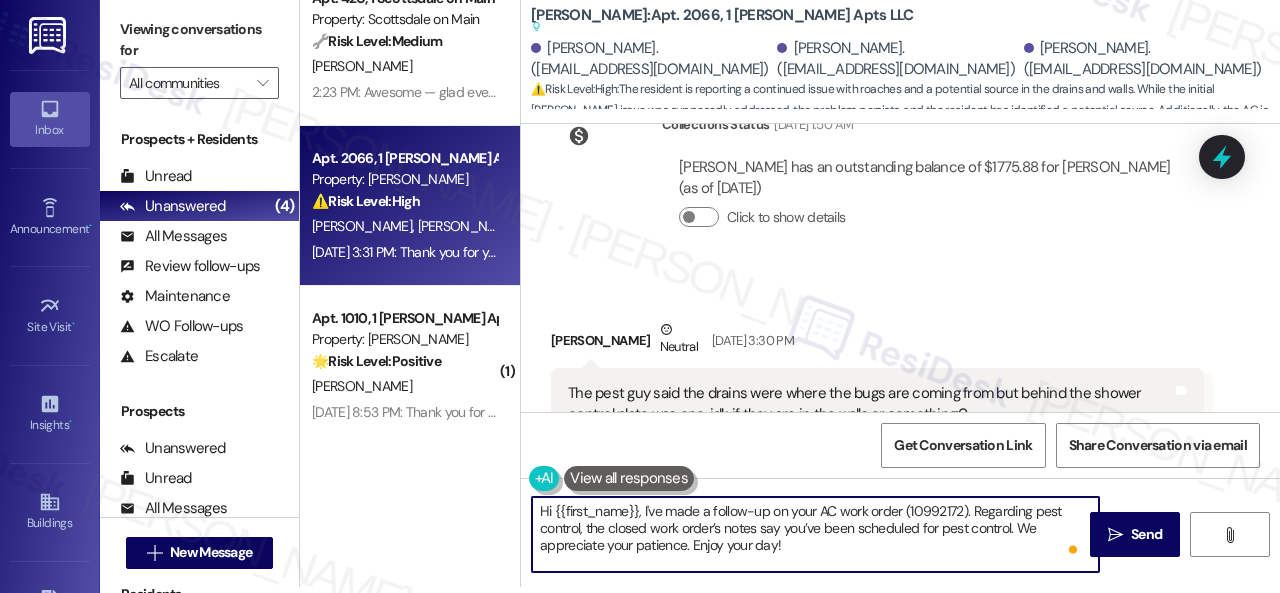 drag, startPoint x: 554, startPoint y: 511, endPoint x: 638, endPoint y: 505, distance: 84.21401 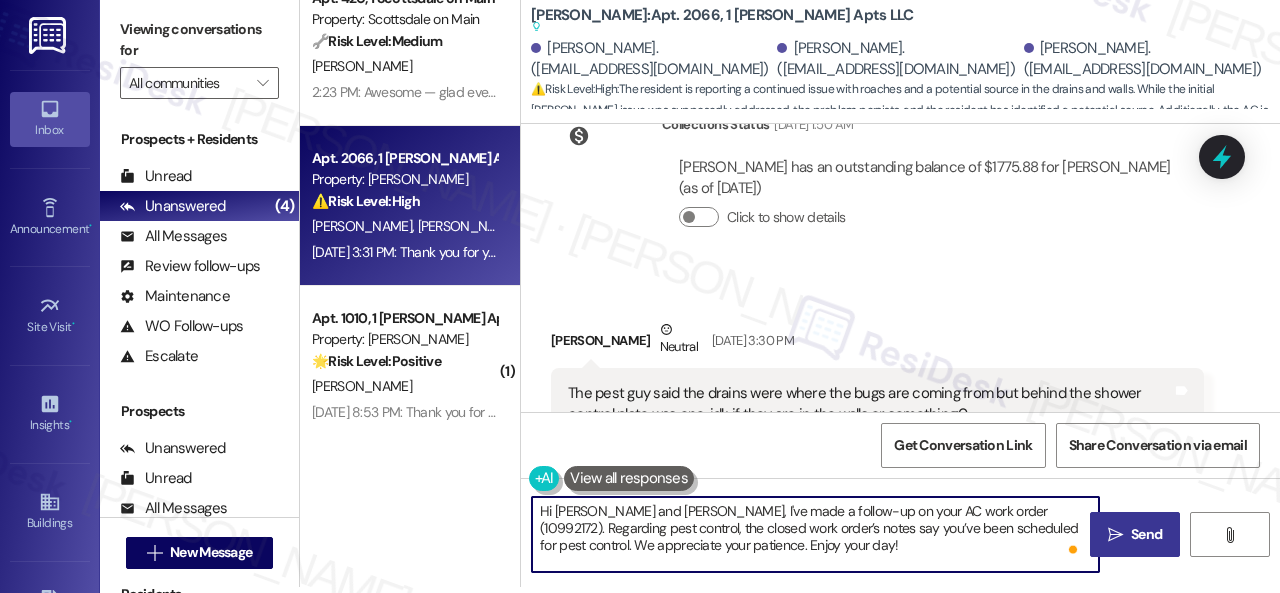 type on "Hi Mia and Caden, I've made a follow-up on your AC work order (10992172). Regarding pest control, the closed work order’s notes say you’ve been scheduled for pest control. We appreciate your patience. Enjoy your day!" 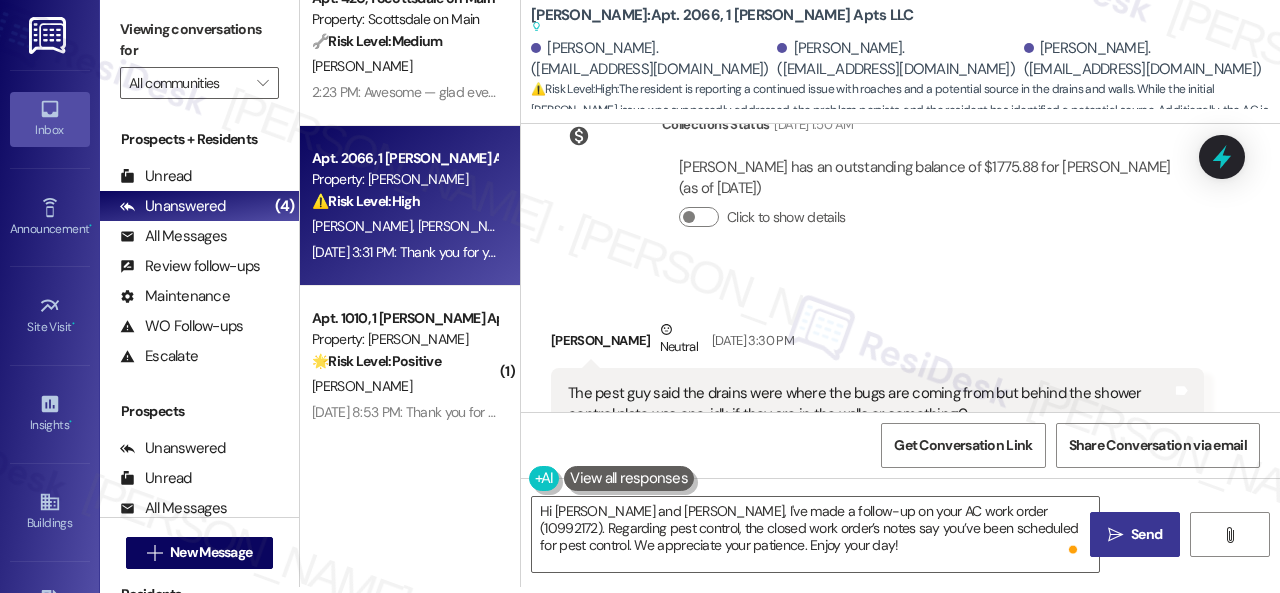 click on "Send" at bounding box center (1146, 534) 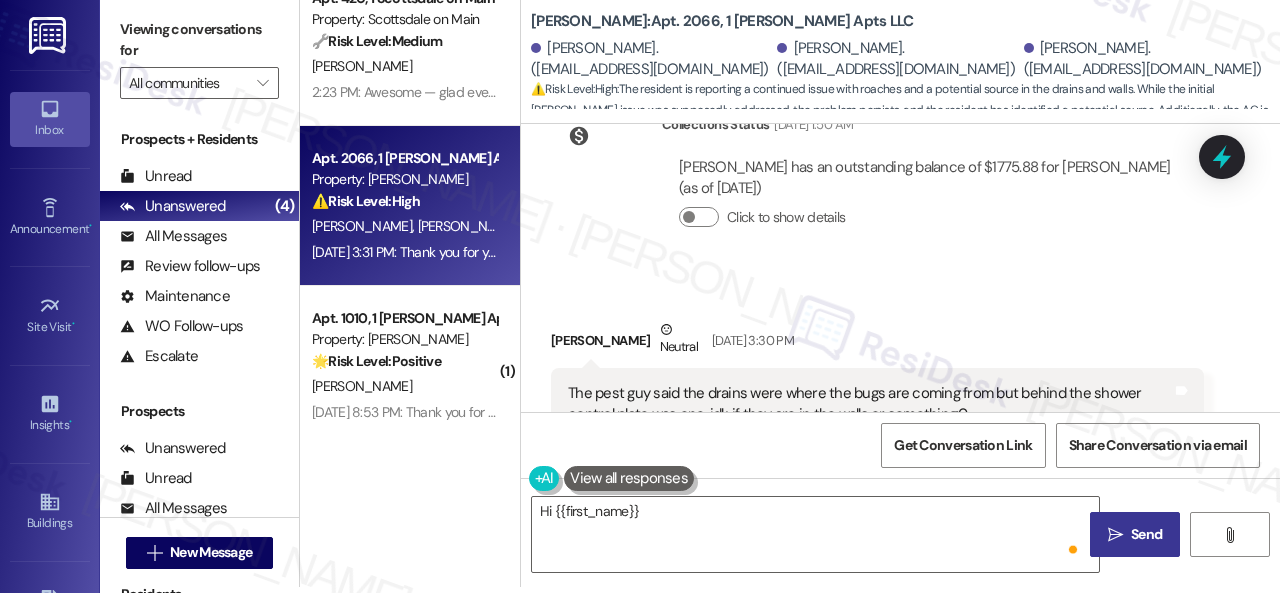 scroll, scrollTop: 0, scrollLeft: 0, axis: both 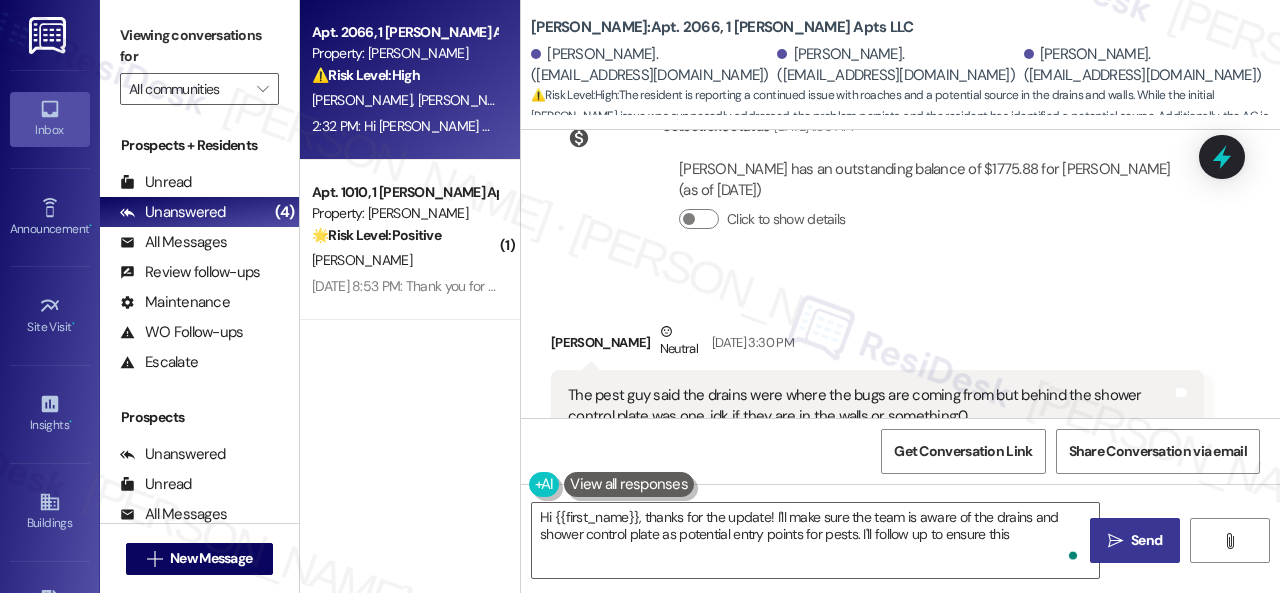 type on "Hi {{first_name}}, thanks for the update! I'll make sure the team is aware of the drains and shower control plate as potential entry points for pests. I'll follow up to ensure this is" 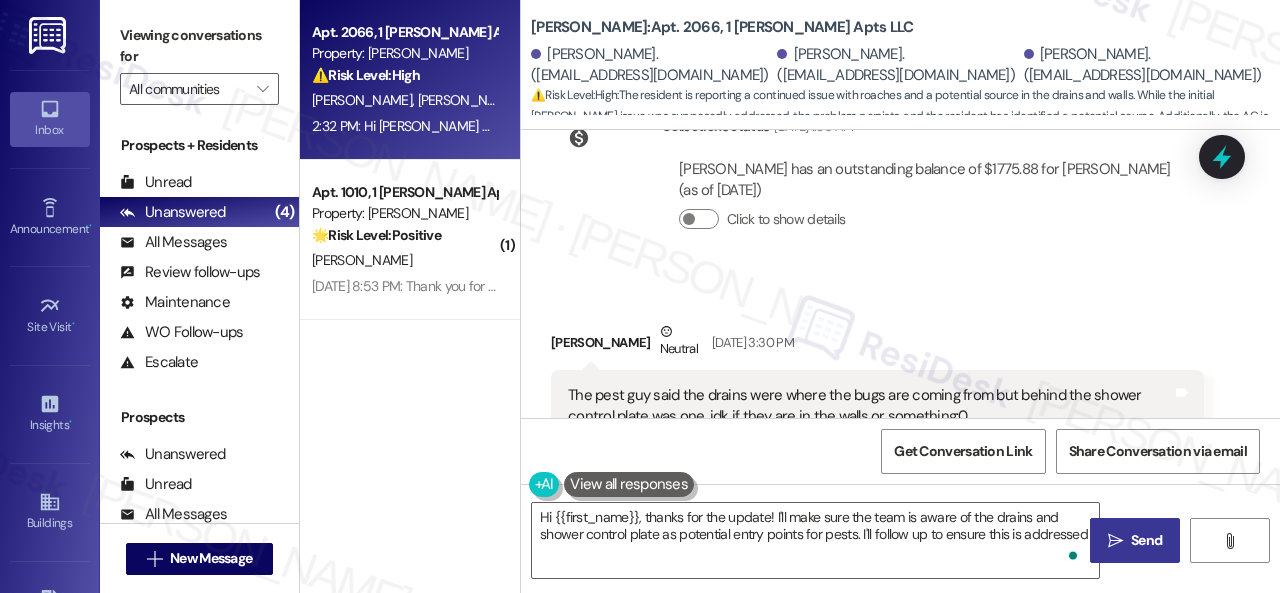 click on "Jul 25, 2025 at 8:53 PM: Thank you for your message. Our offices are currently closed, but we will contact you when we resume operations. For emergencies, please contact your emergency number. Jul 25, 2025 at 8:53 PM: Thank you for your message. Our offices are currently closed, but we will contact you when we resume operations. For emergencies, please contact your emergency number." at bounding box center (861, 286) 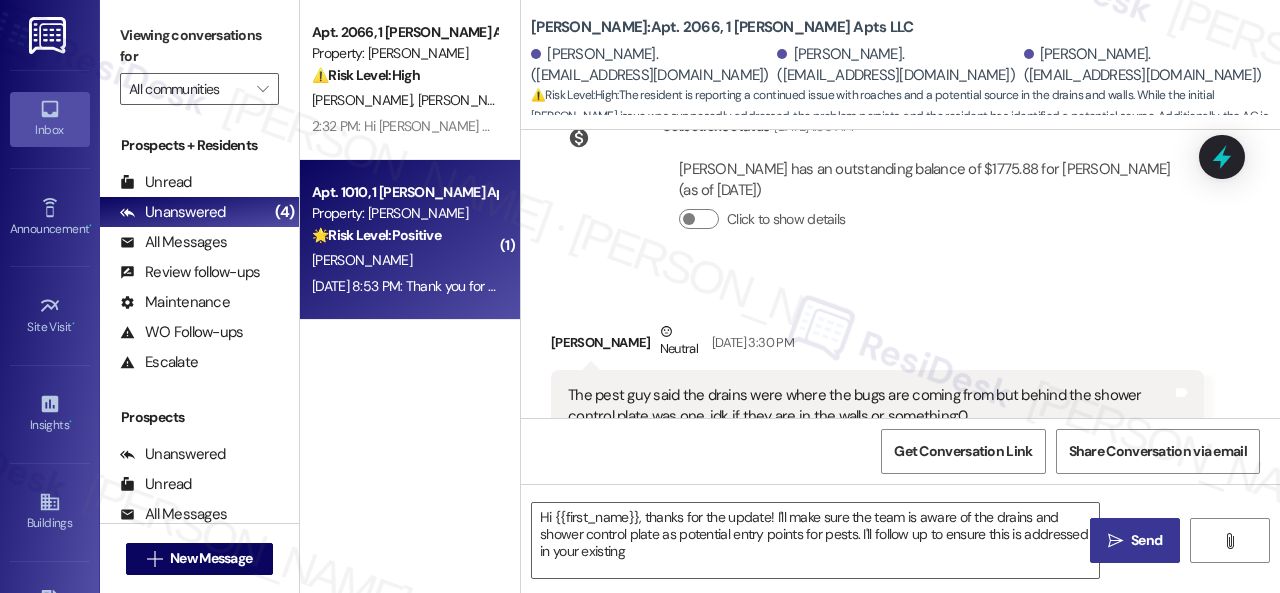 type on "Hi {{first_name}}, thanks for the update! I'll make sure the team is aware of the drains and shower control plate as potential entry points for pests. I'll follow up to ensure this is addressed in your existing work" 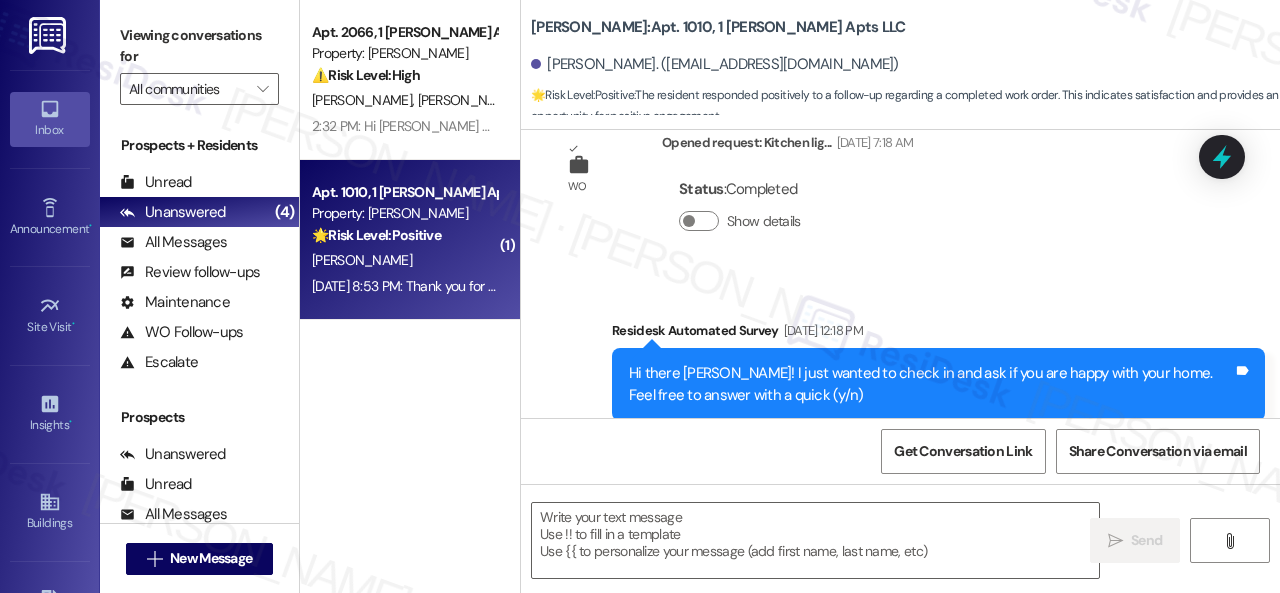 type on "Fetching suggested responses. Please feel free to read through the conversation in the meantime." 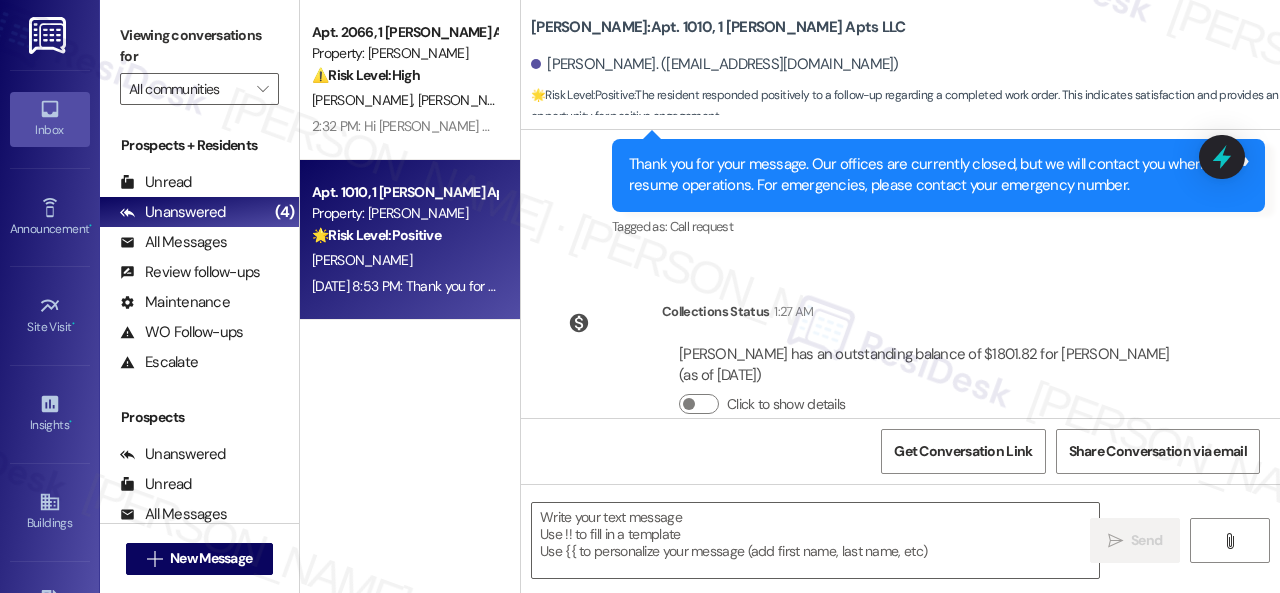 scroll, scrollTop: 2118, scrollLeft: 0, axis: vertical 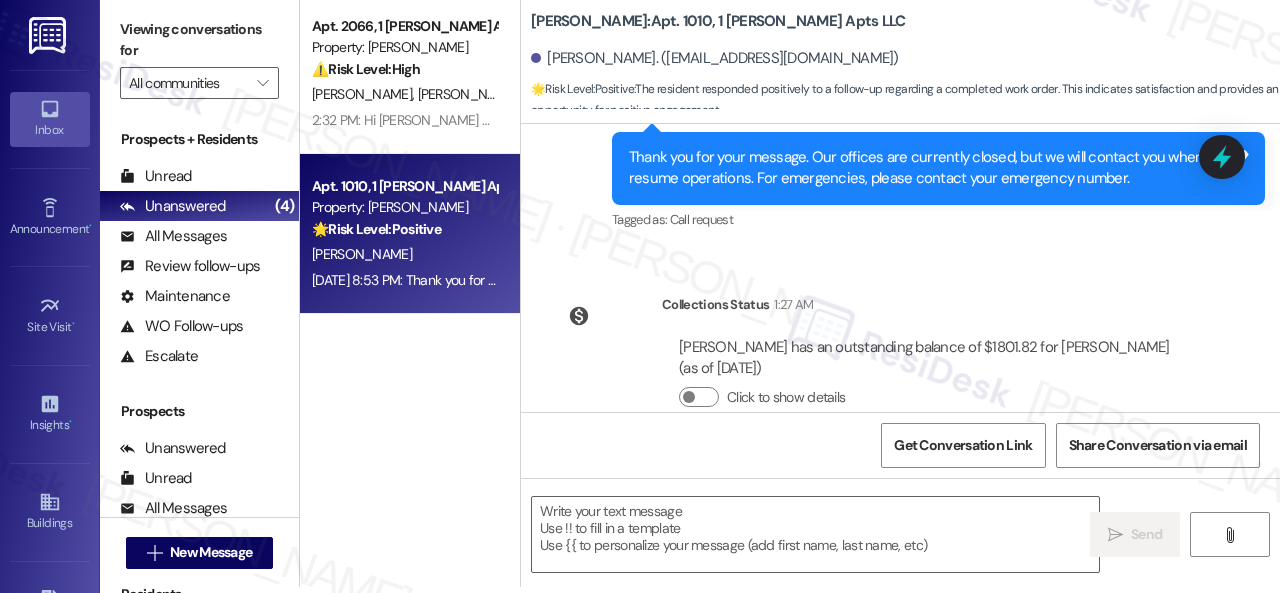 click on "Collections Status 1:27 AM John Callahan has an outstanding balance of $1801.82 for Dana Park  (as of Jul 28, 2025) Click to show details" at bounding box center [877, 366] 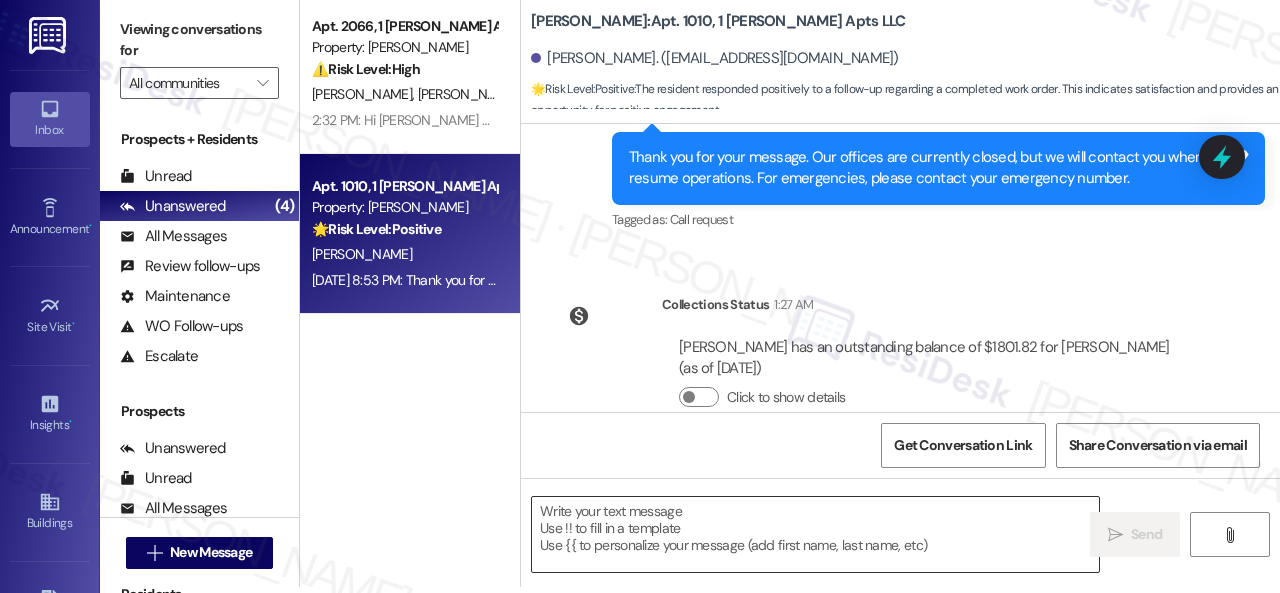 click at bounding box center [815, 534] 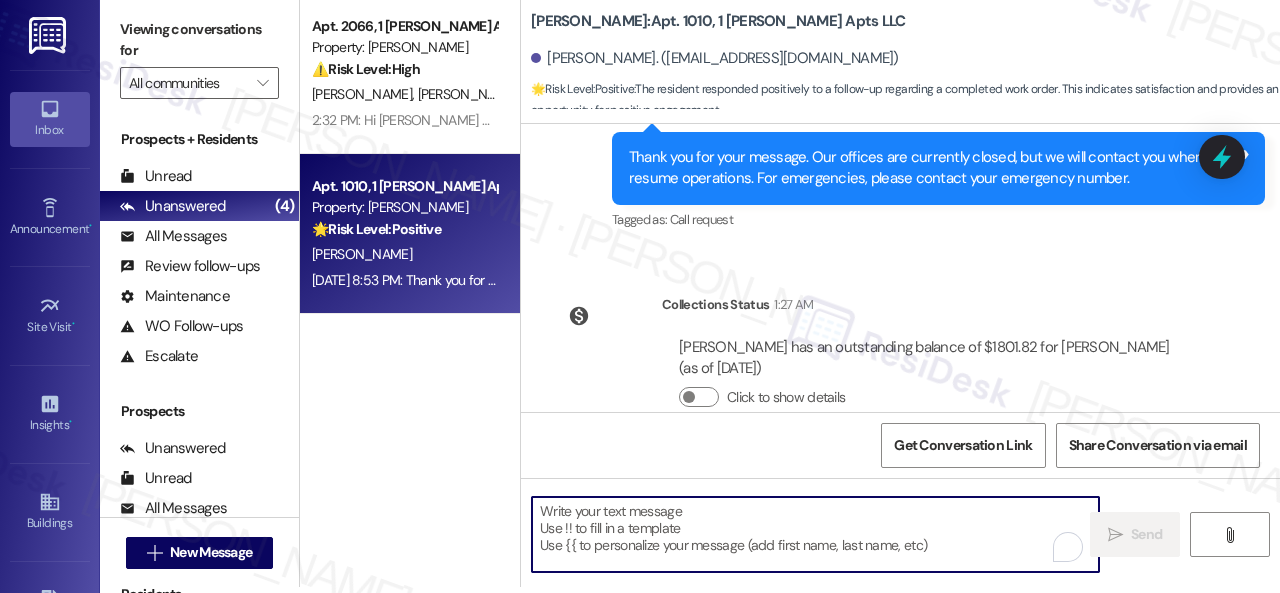 paste on "I'm glad you are satisfied with your home. Have you written a review for us before? If not, can I ask a quick favor? Would you mind writing one for us? I'll give you the link if you are willing.
If you've already done it or couldn't this time, no worries at all—no action is required. Thanks!" 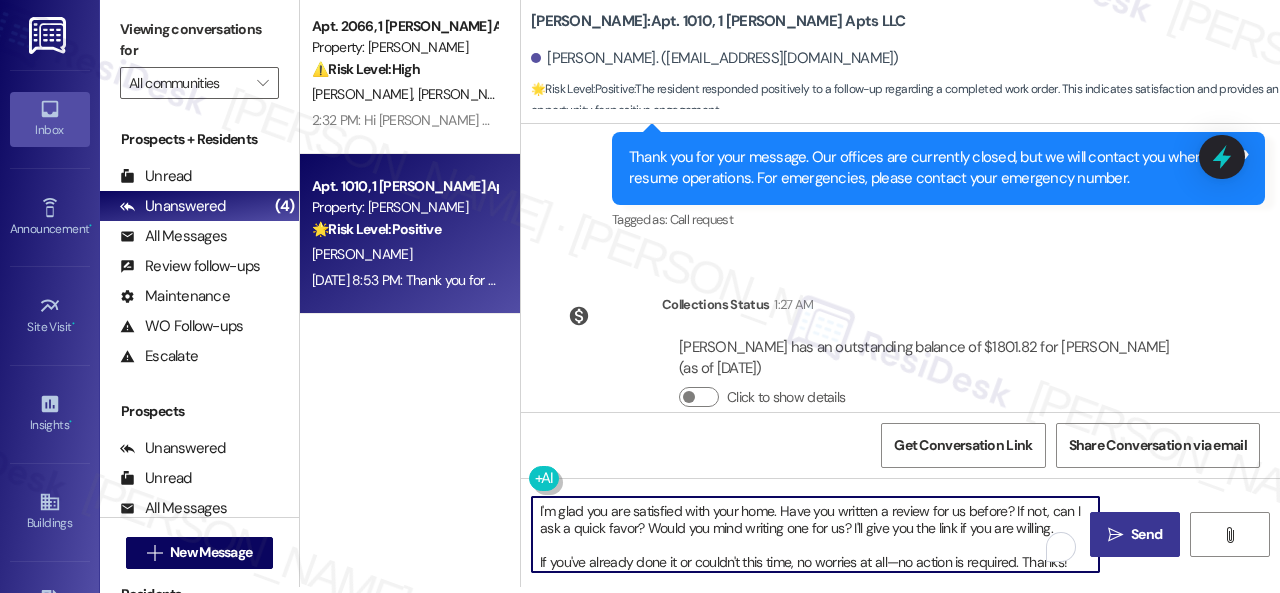 type on "I'm glad you are satisfied with your home. Have you written a review for us before? If not, can I ask a quick favor? Would you mind writing one for us? I'll give you the link if you are willing.
If you've already done it or couldn't this time, no worries at all—no action is required. Thanks!" 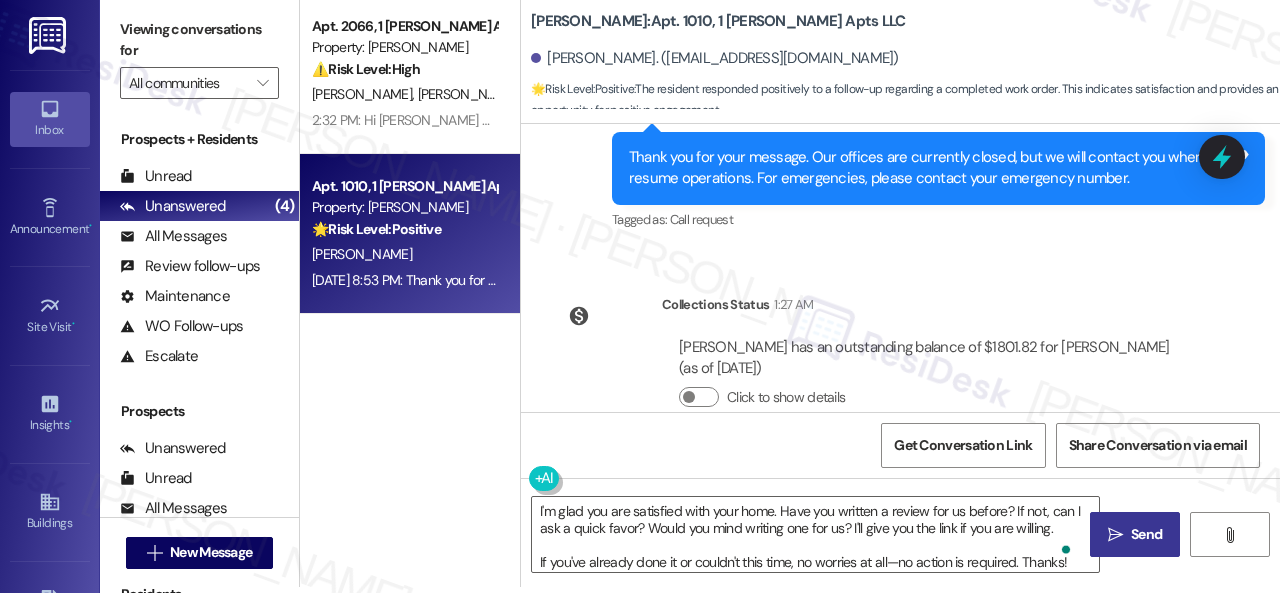 click on " Send" at bounding box center [1135, 534] 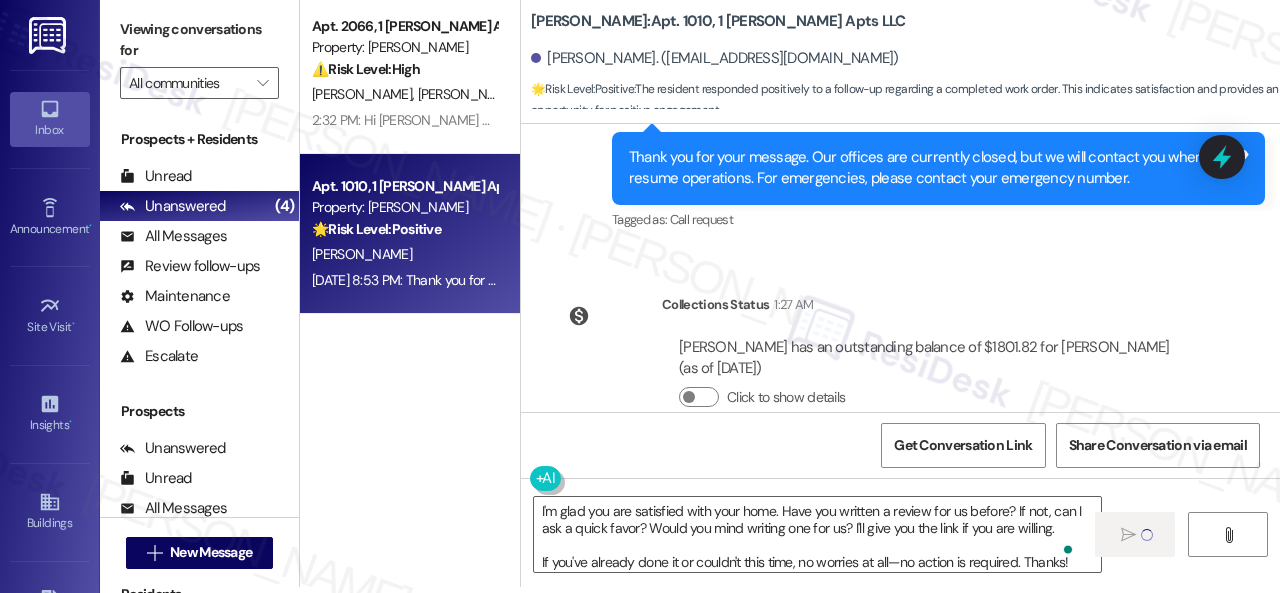 type 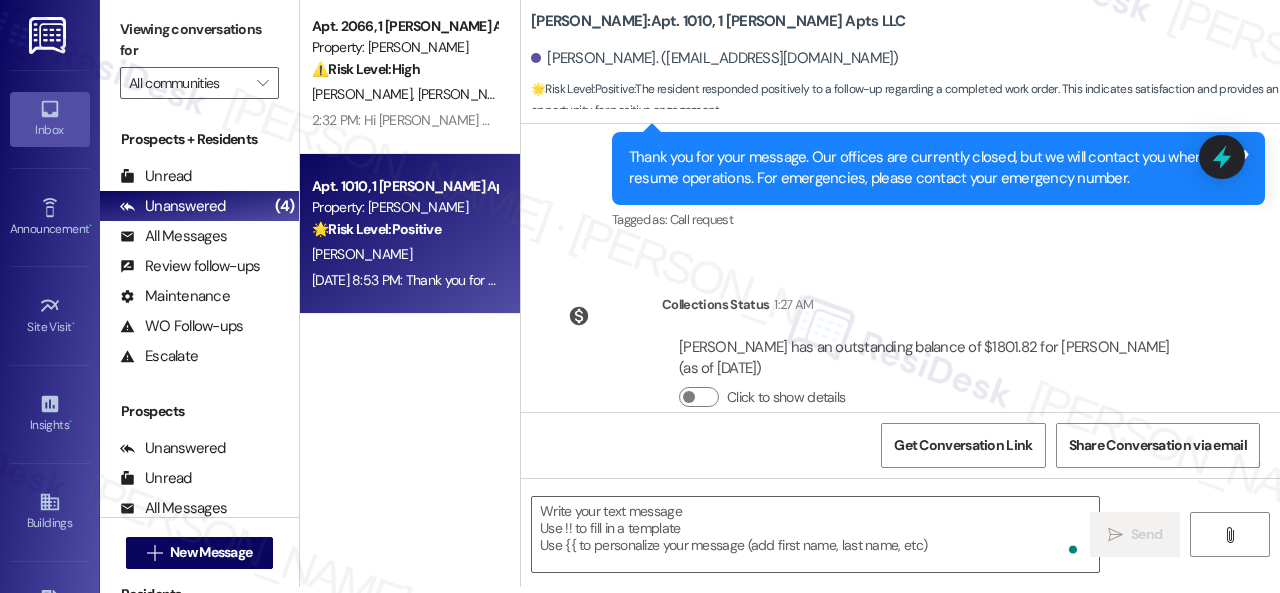 scroll, scrollTop: 0, scrollLeft: 0, axis: both 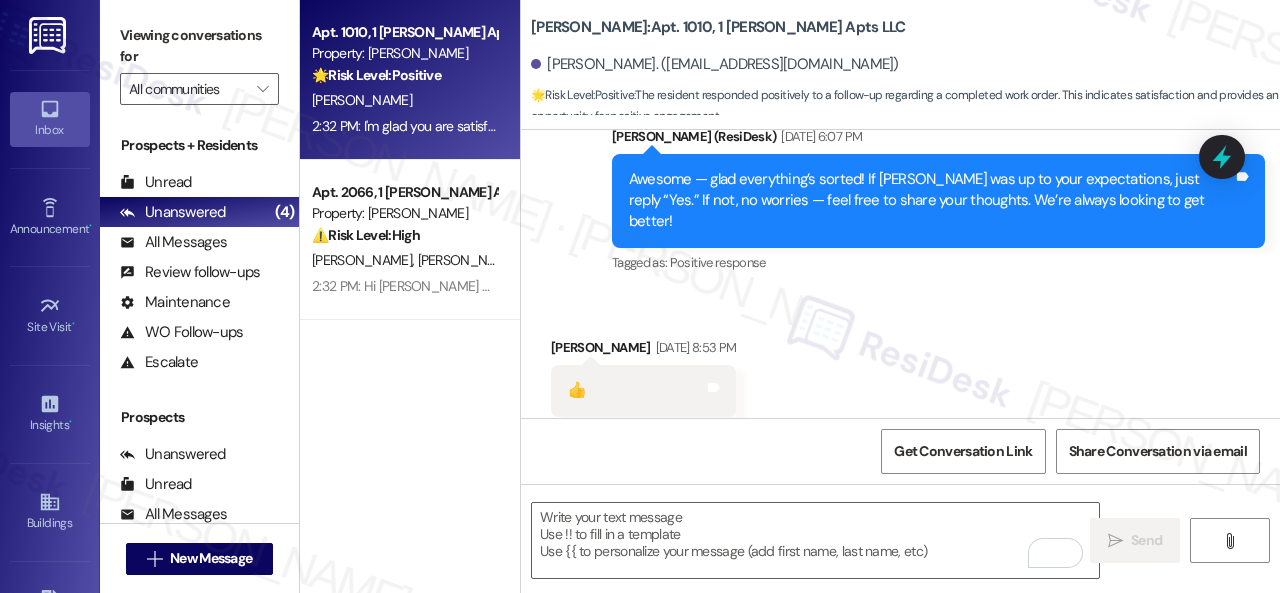 drag, startPoint x: 153, startPoint y: 177, endPoint x: 254, endPoint y: 61, distance: 153.80832 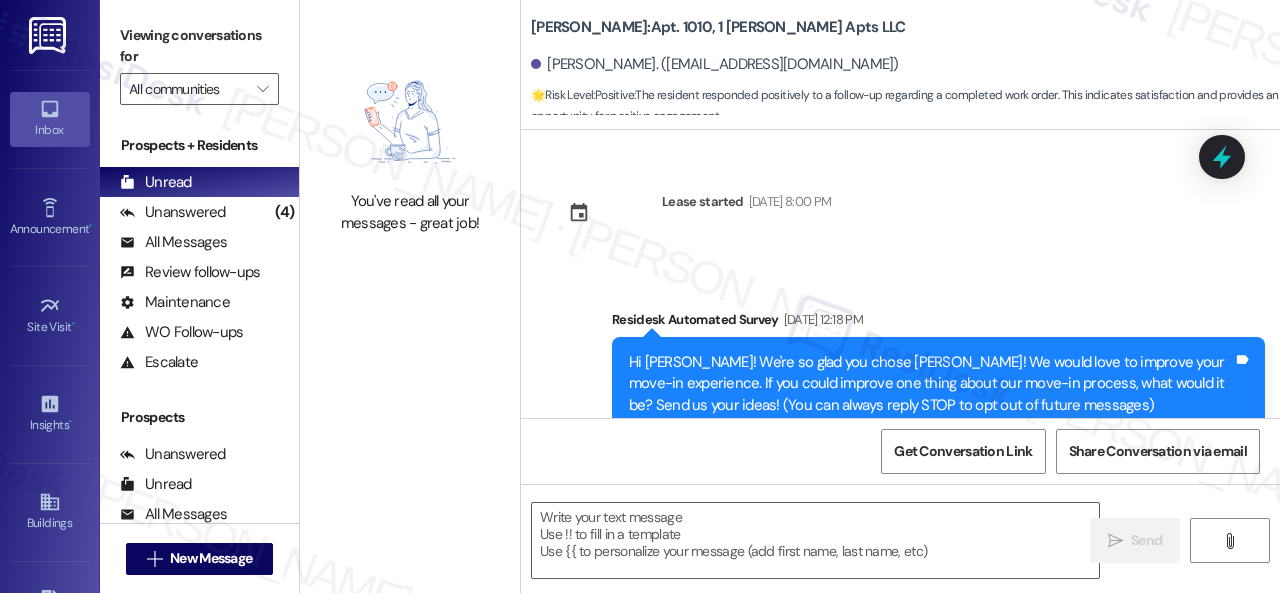 type on "Fetching suggested responses. Please feel free to read through the conversation in the meantime." 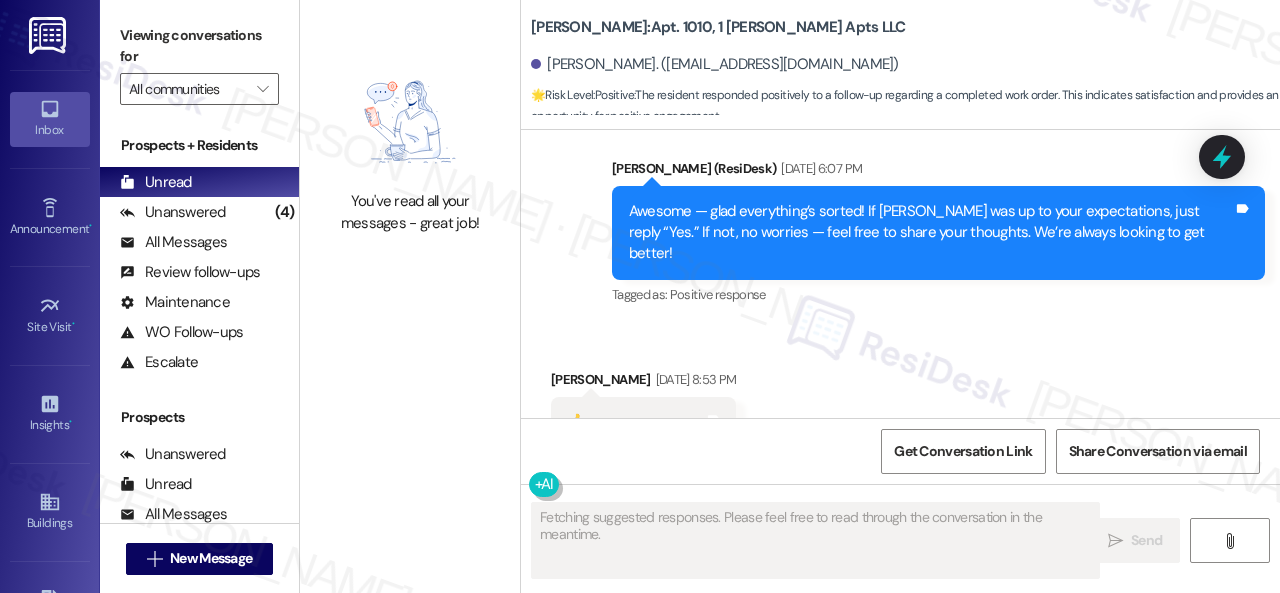 scroll, scrollTop: 1722, scrollLeft: 0, axis: vertical 